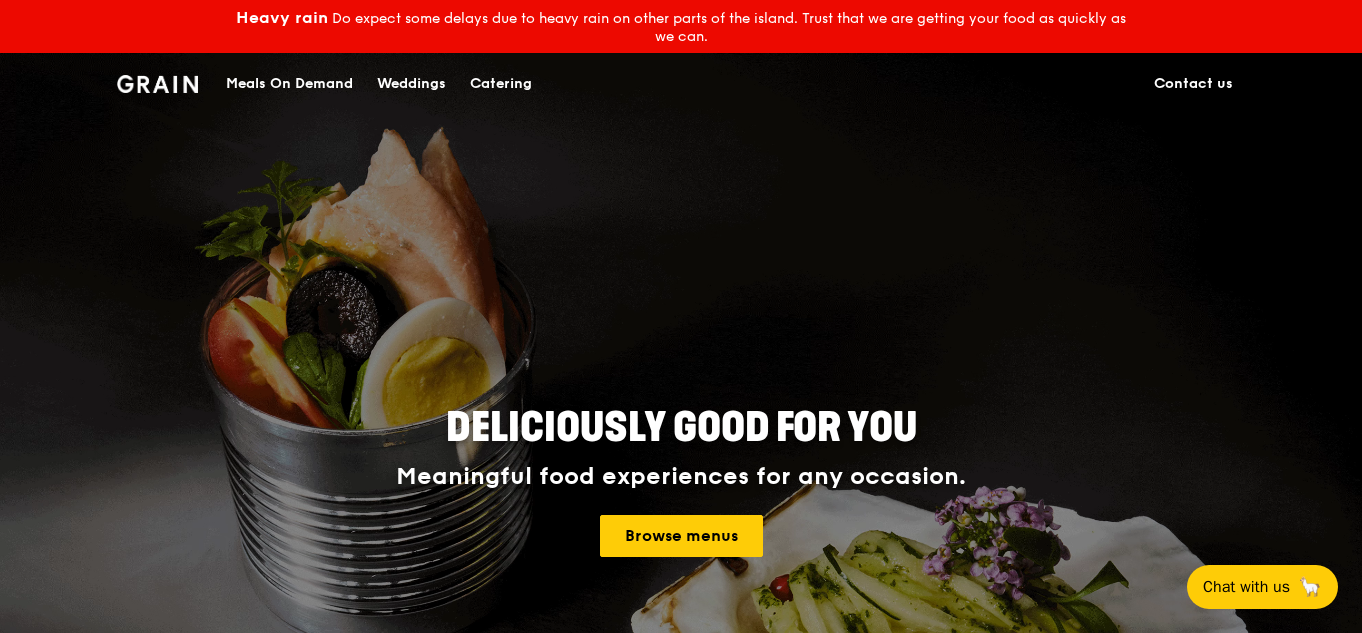 scroll, scrollTop: 0, scrollLeft: 0, axis: both 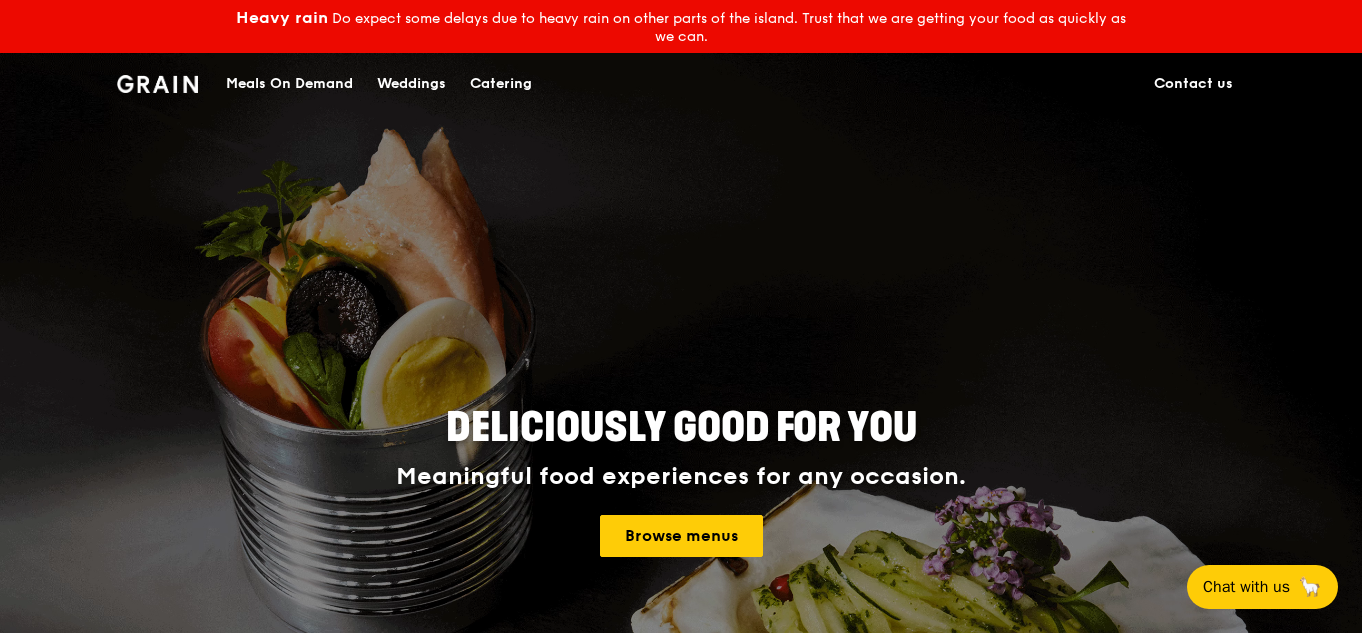 click on "Catering" at bounding box center (501, 84) 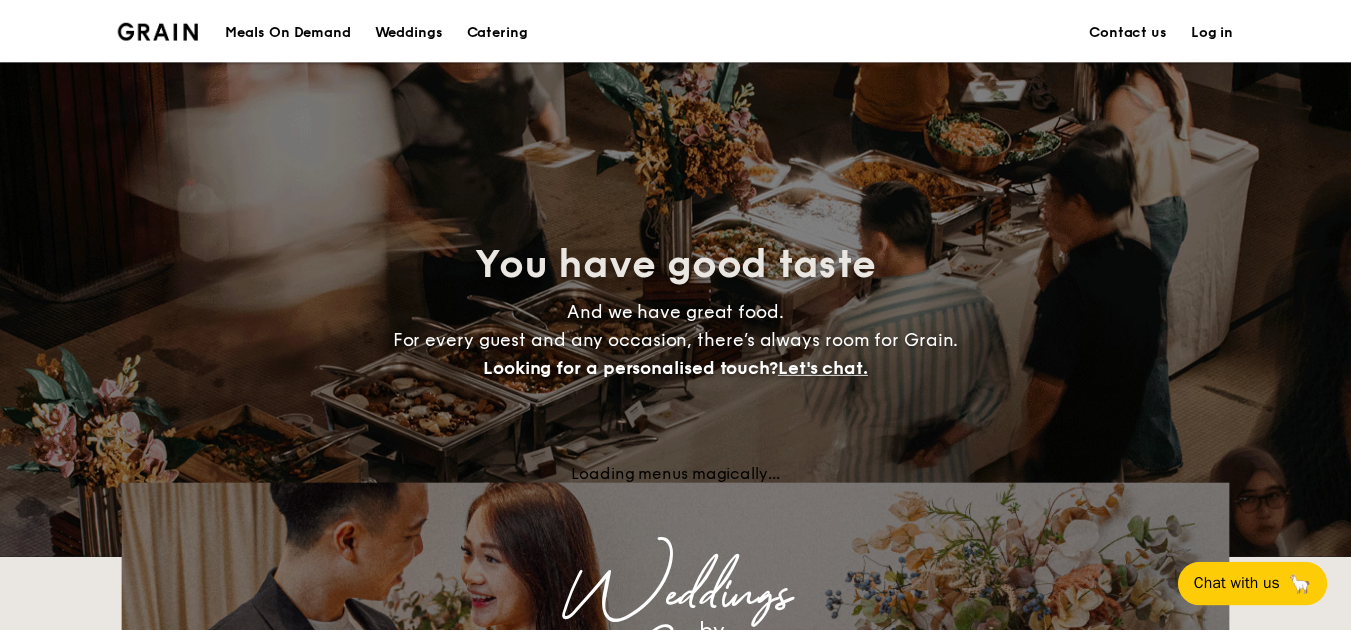 scroll, scrollTop: 0, scrollLeft: 0, axis: both 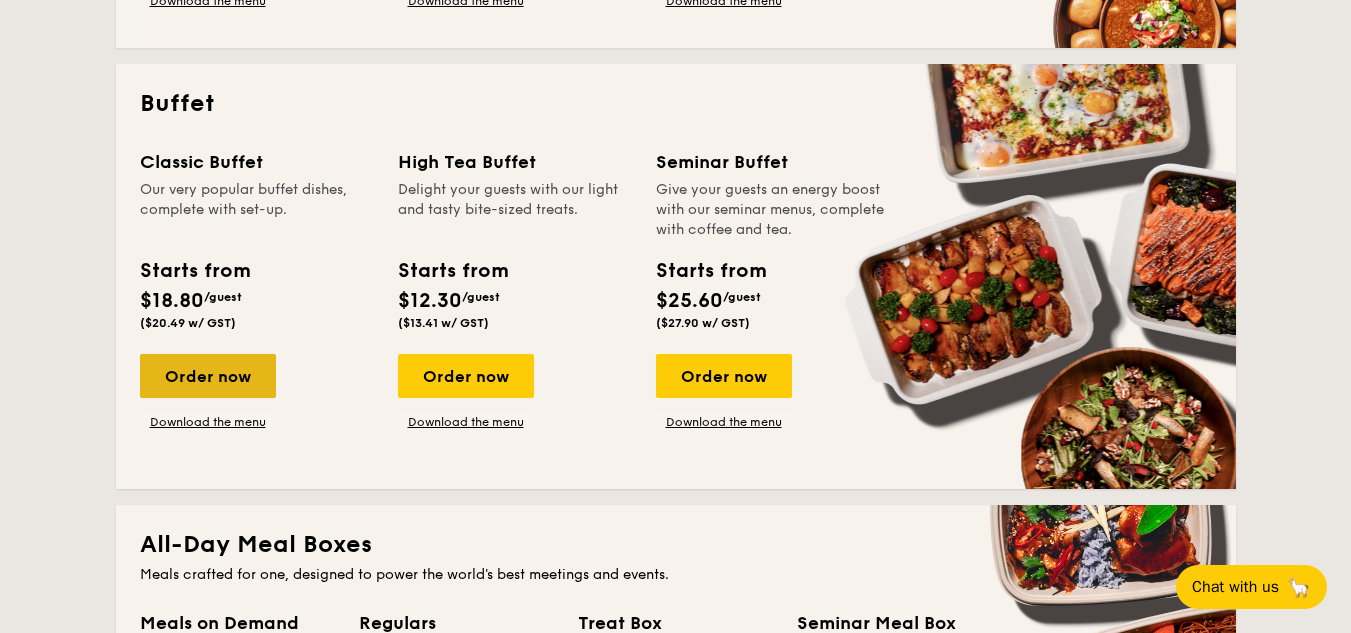 click on "Order now" at bounding box center (208, 376) 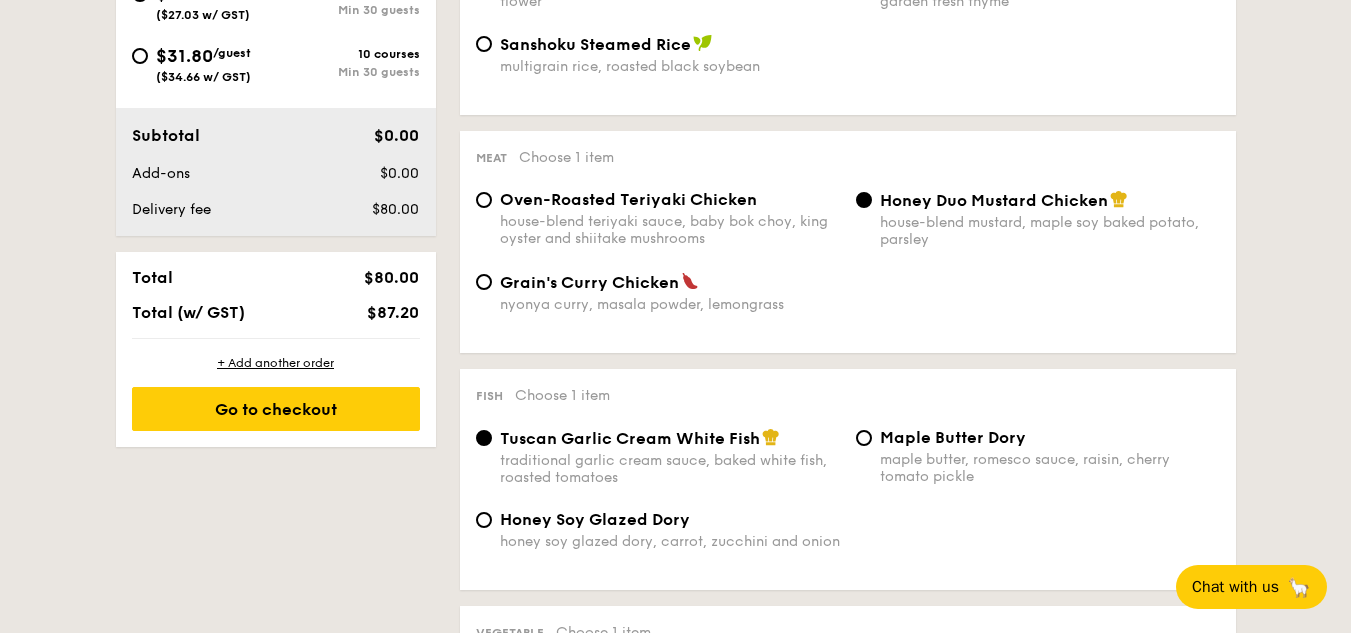 scroll, scrollTop: 800, scrollLeft: 0, axis: vertical 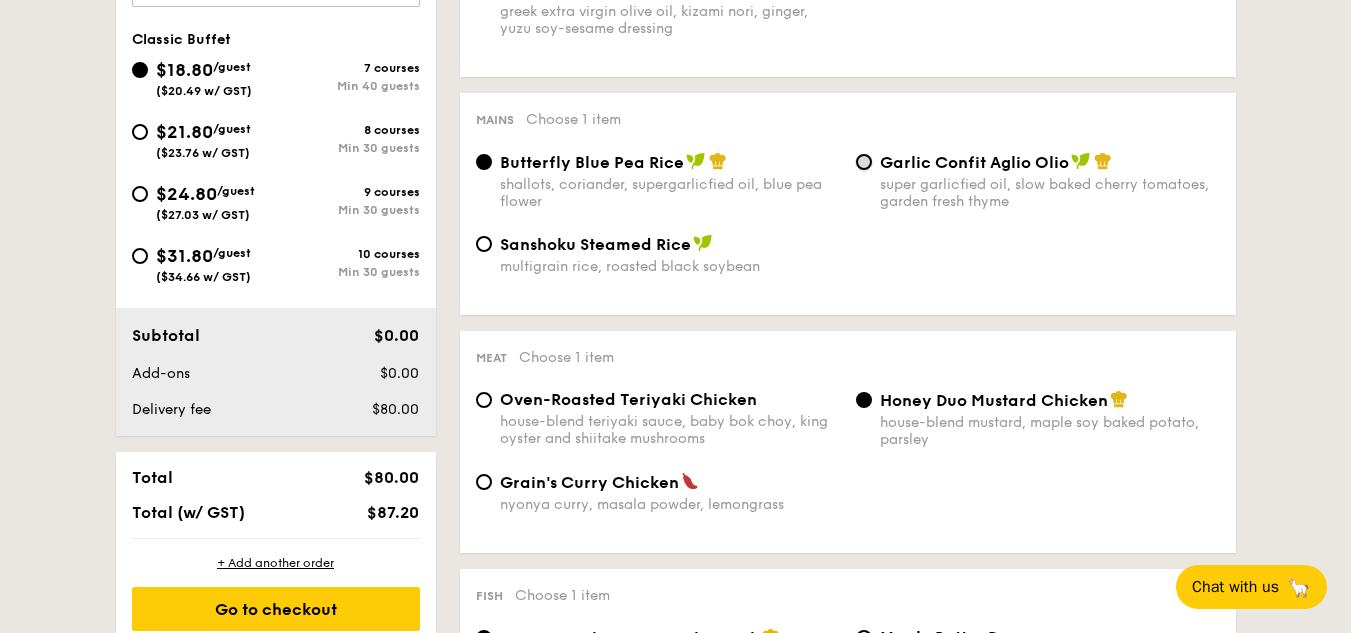 click on "Garlic Confit Aglio Olio super garlicfied oil, slow baked cherry tomatoes, garden fresh thyme" at bounding box center [864, 162] 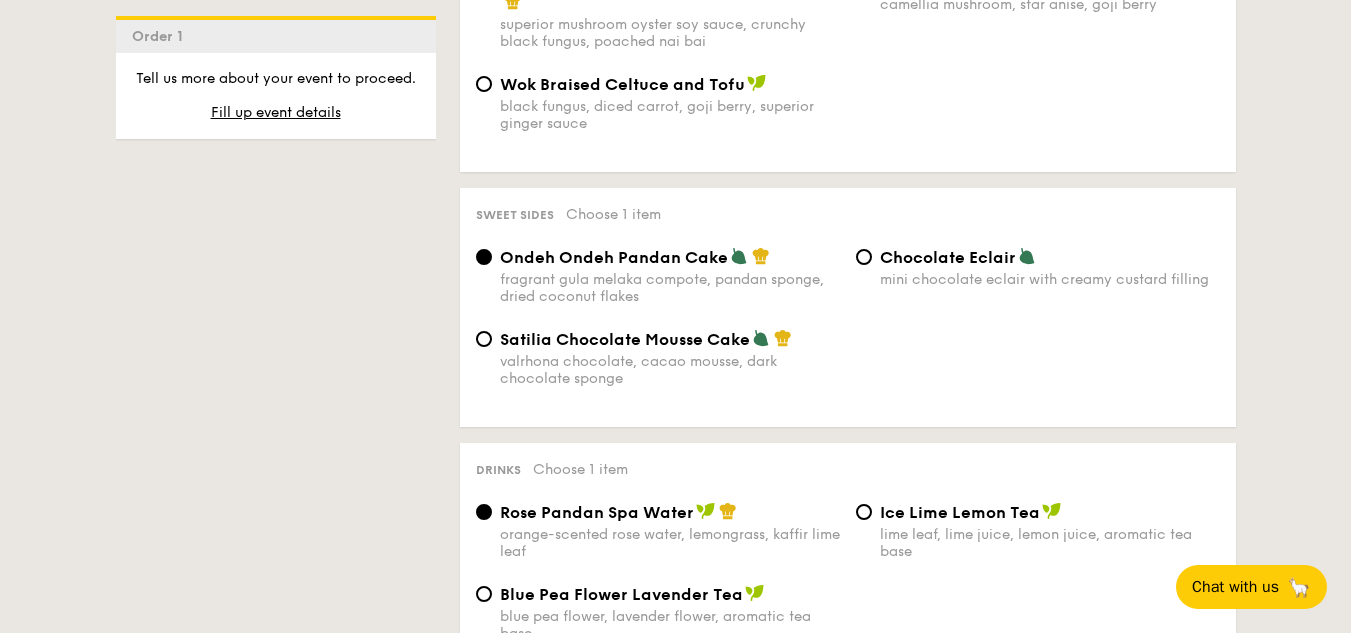 scroll, scrollTop: 1700, scrollLeft: 0, axis: vertical 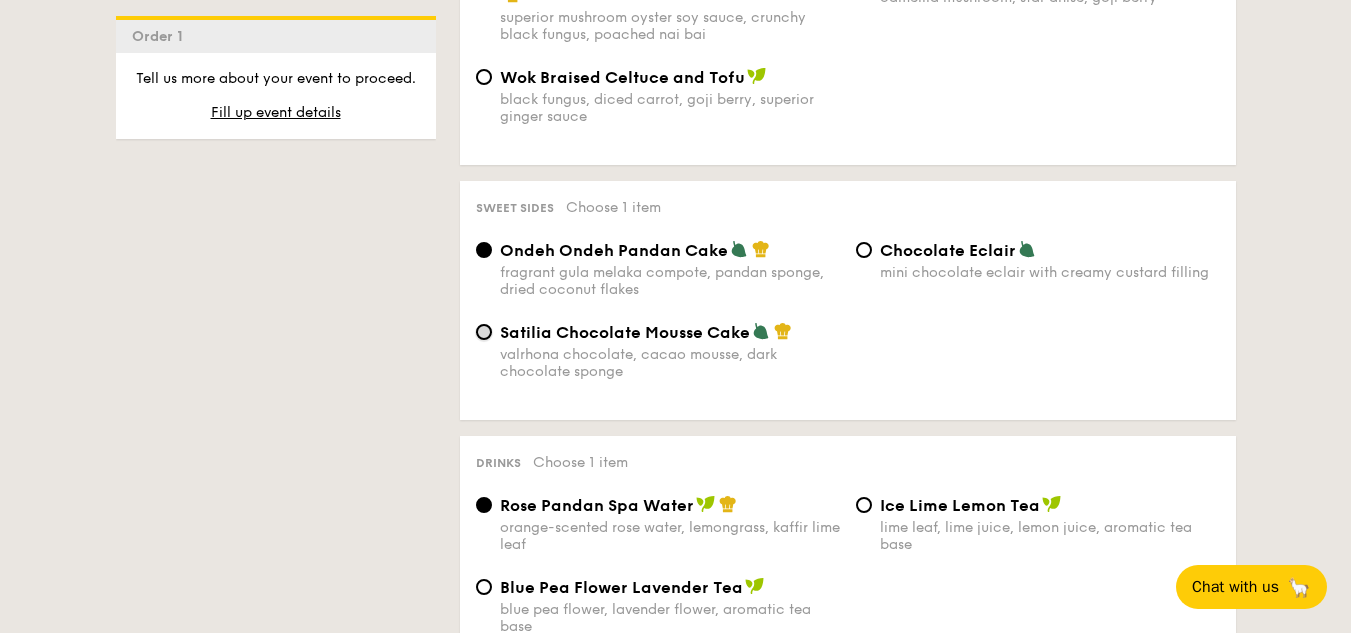 click on "Satilia Chocolate Mousse Cake valrhona chocolate, cacao mousse, dark chocolate sponge" at bounding box center (484, 332) 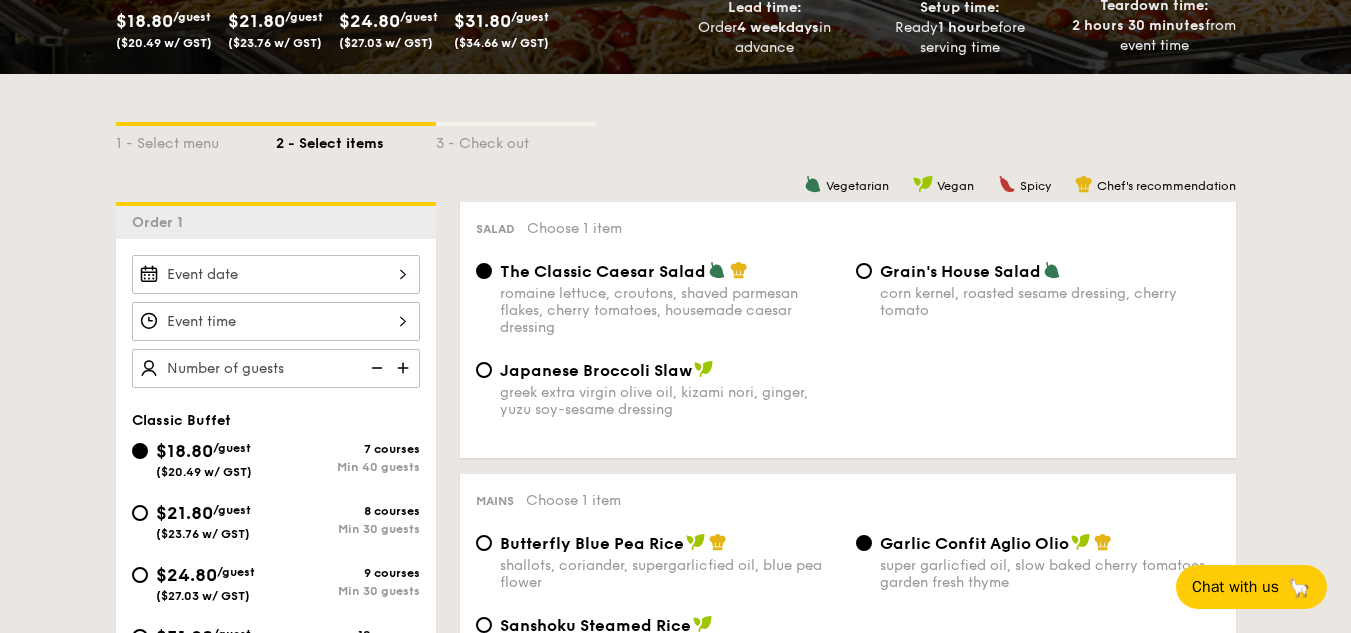 scroll, scrollTop: 400, scrollLeft: 0, axis: vertical 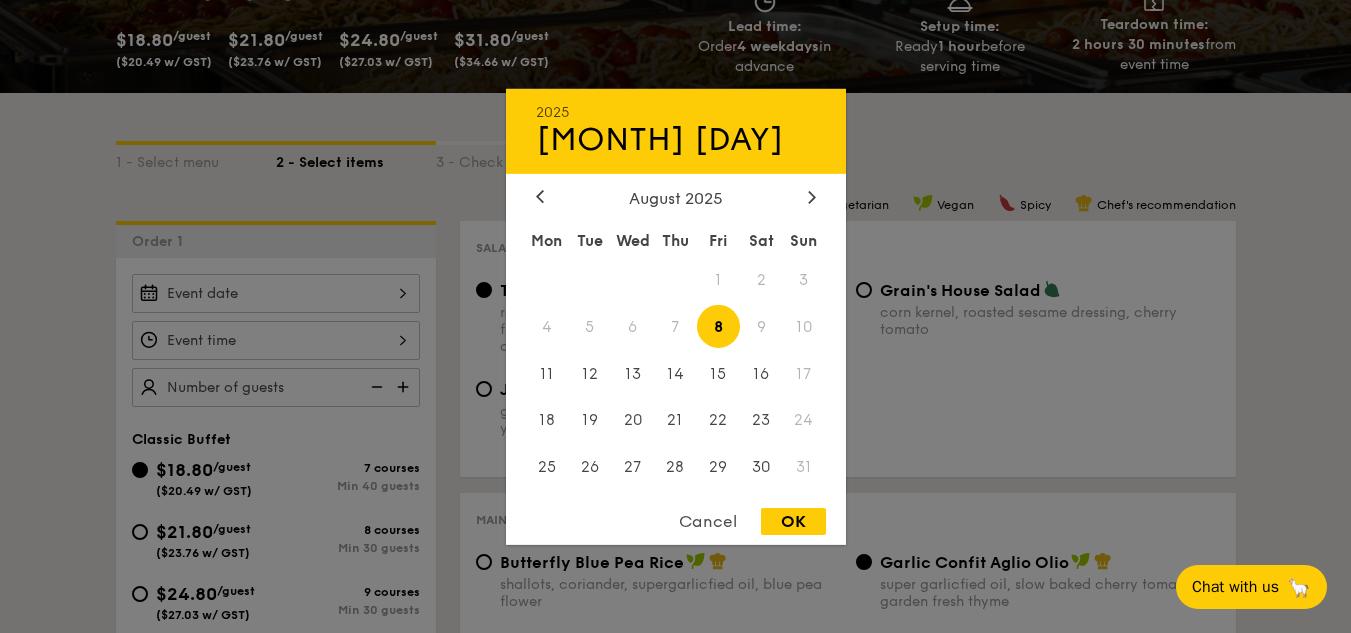 click on "[YEAR]   [MONTH] [DAY]       [MONTH] [YEAR]     Mon Tue Wed Thu Fri Sat Sun   1 2 3 4 5 6 7 8 9 10 11 12 13 14 15 16 17 18 19 20 21 22 23 24 25 26 27 28 29 30 31     Cancel   OK" at bounding box center [276, 293] 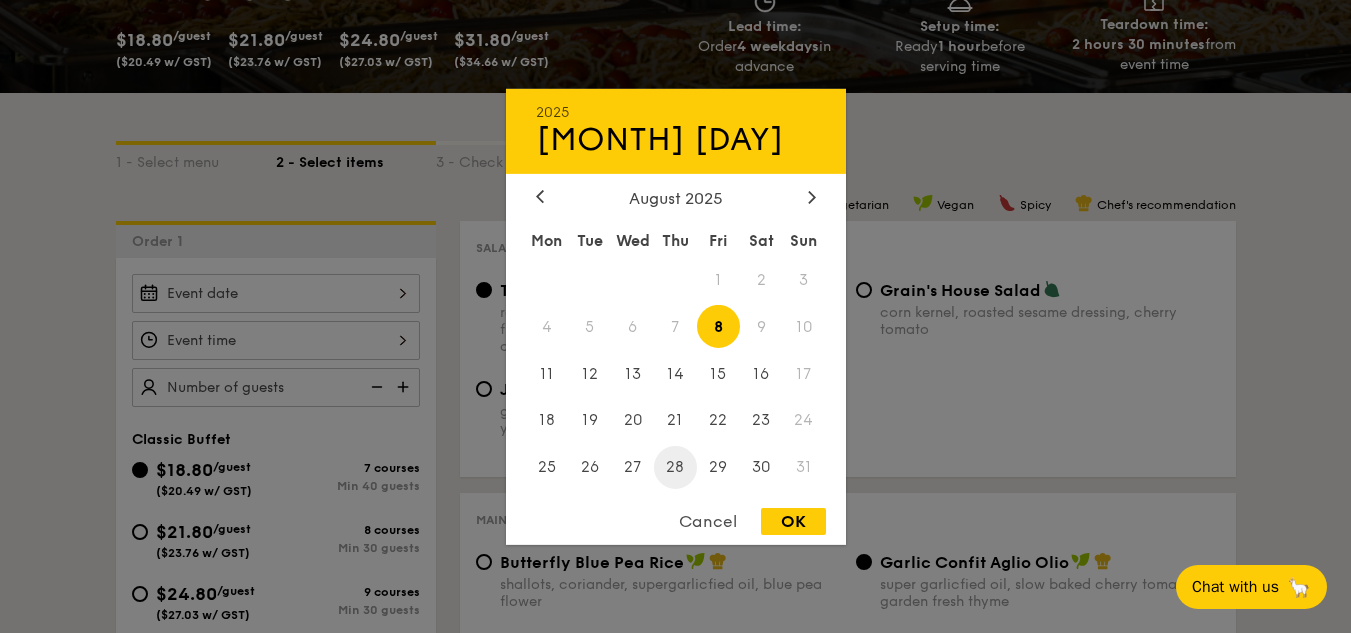 click on "28" at bounding box center (675, 467) 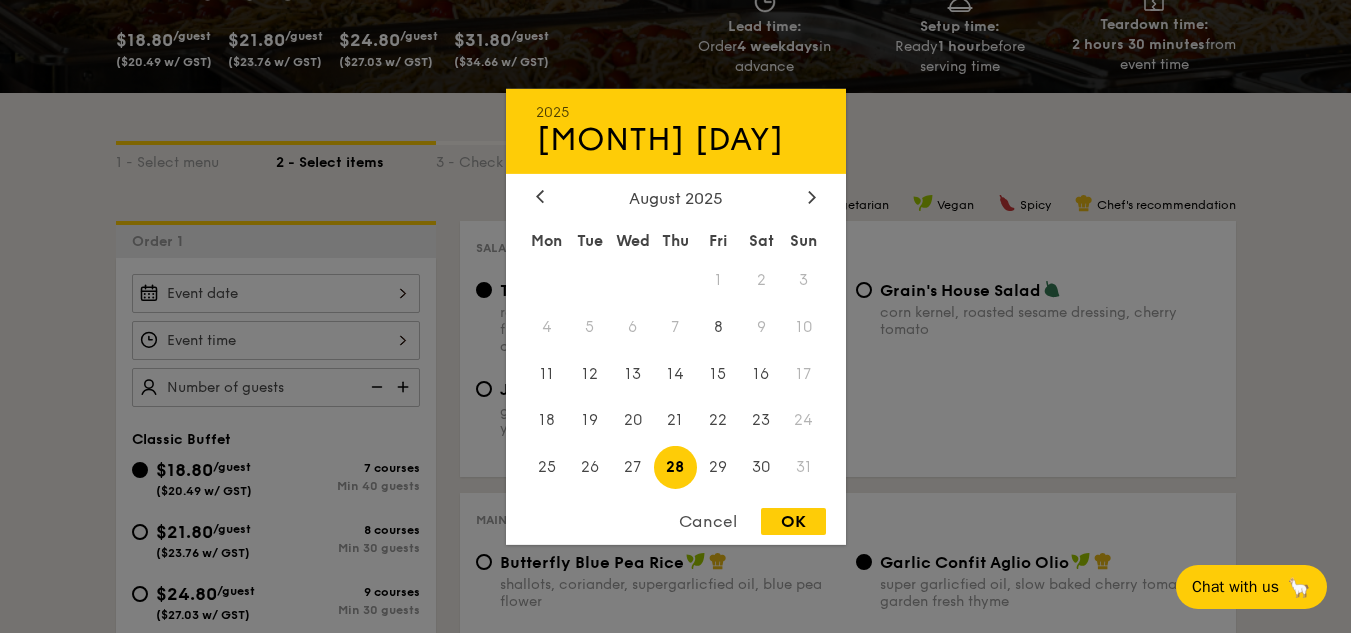 click on "OK" at bounding box center [793, 521] 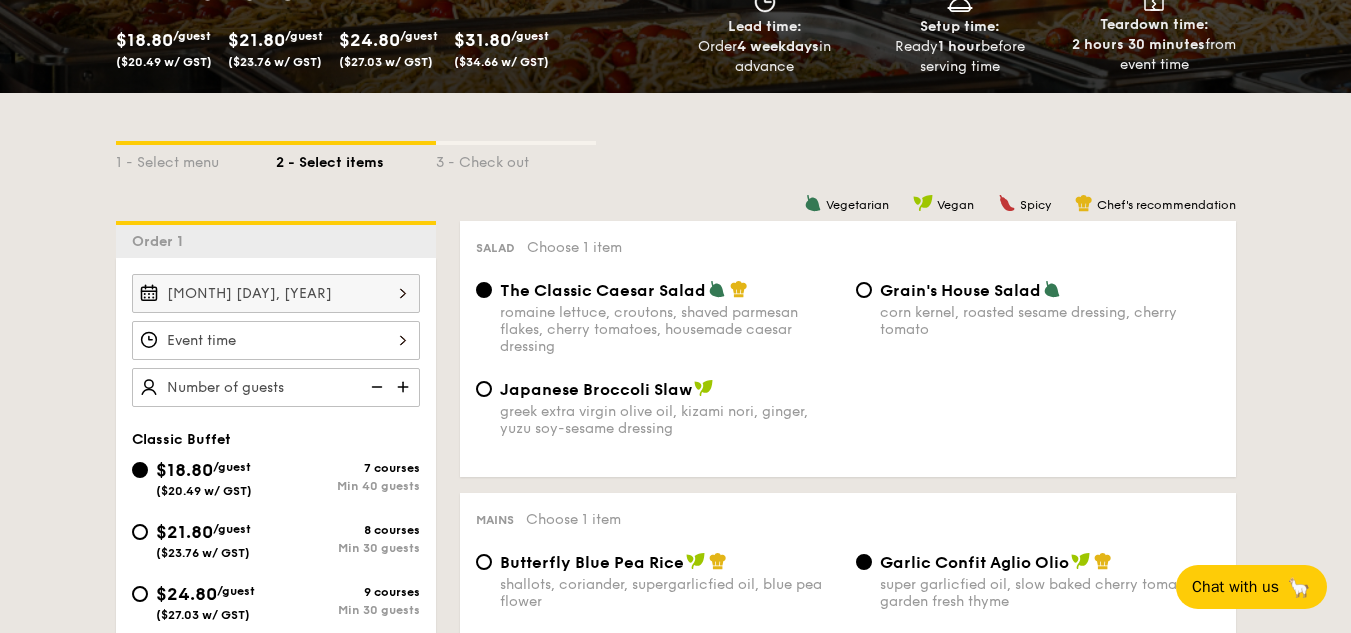 click at bounding box center (276, 340) 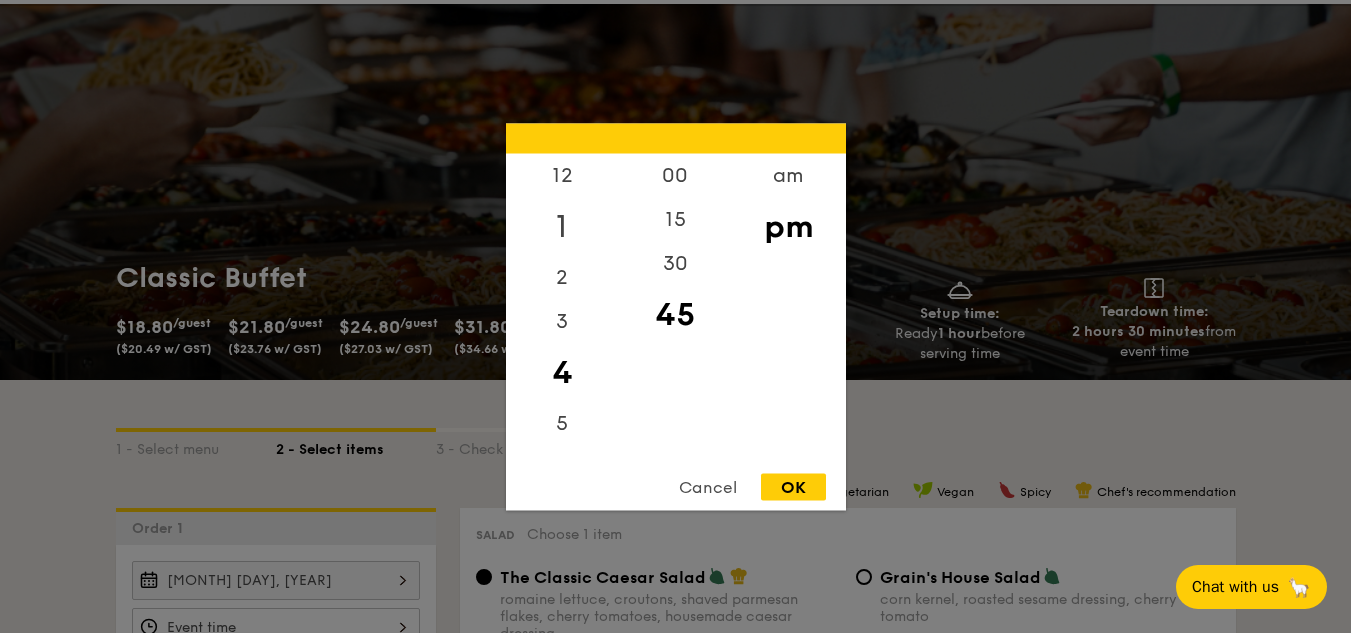 scroll, scrollTop: 100, scrollLeft: 0, axis: vertical 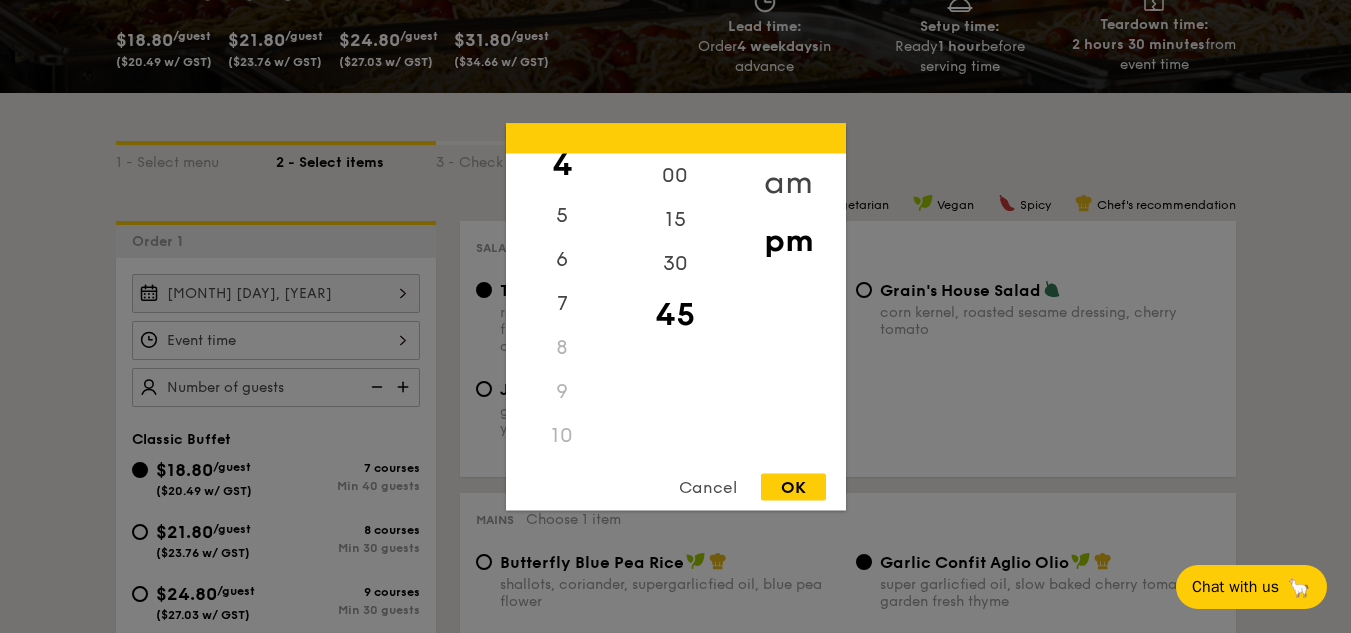 click on "am" at bounding box center (788, 182) 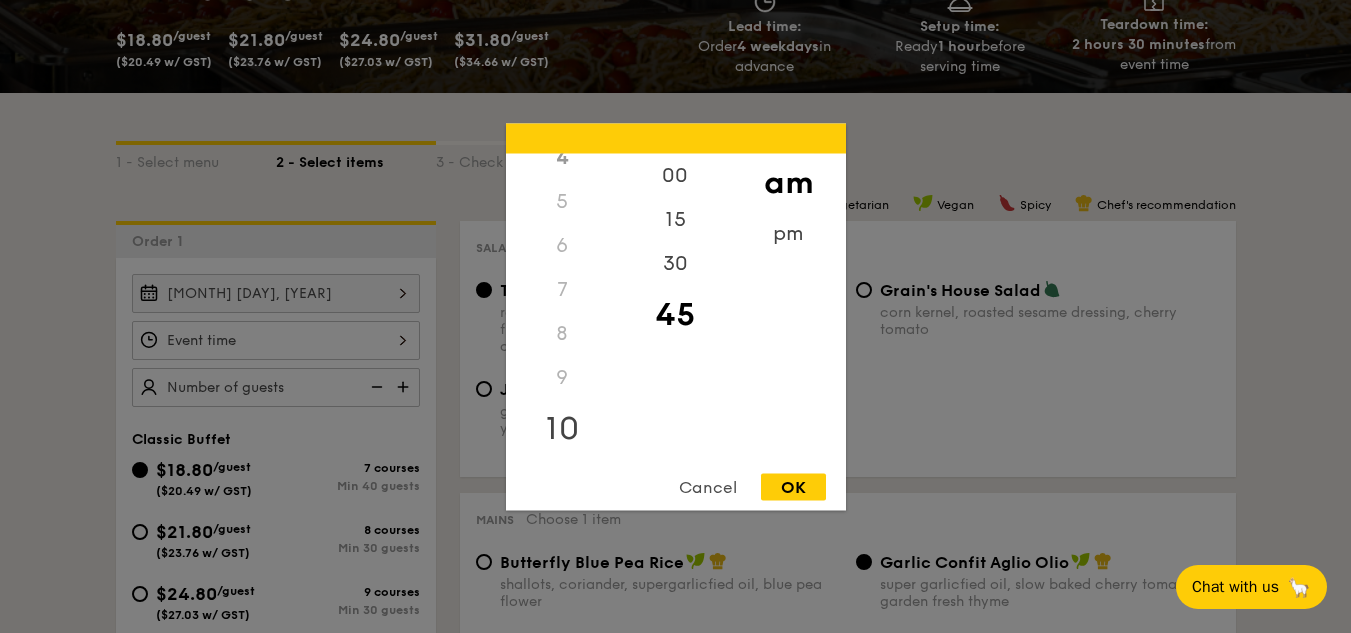 scroll, scrollTop: 237, scrollLeft: 0, axis: vertical 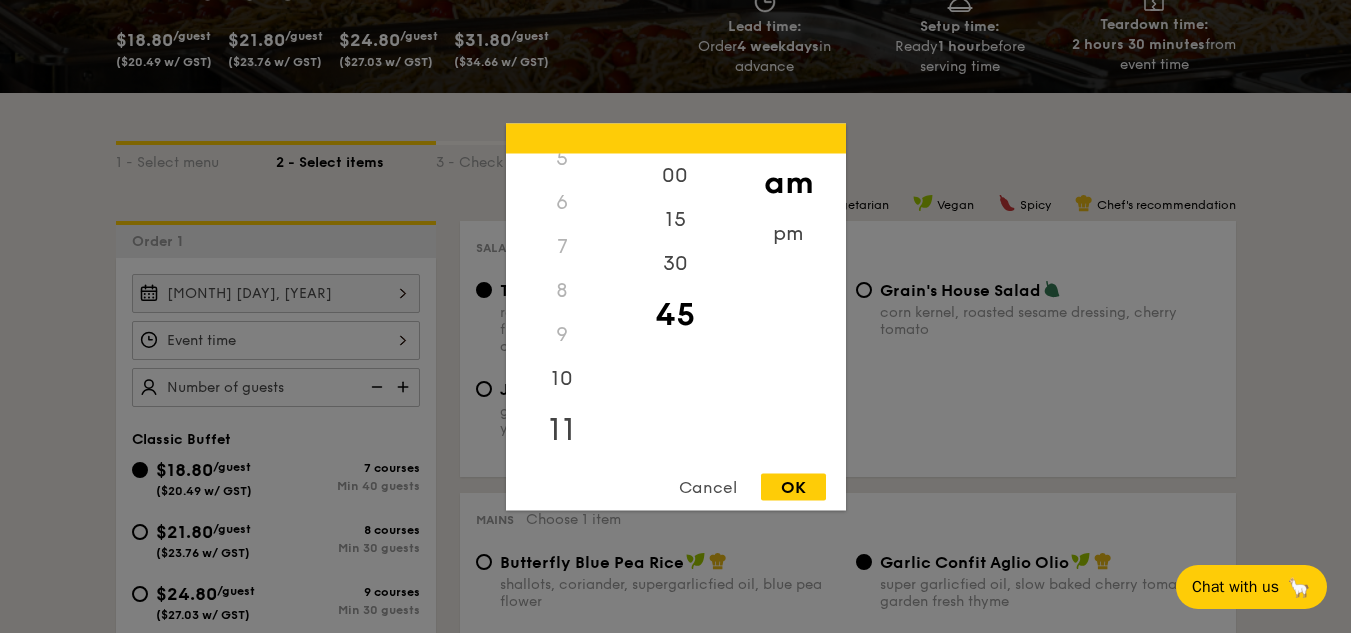 click on "11" at bounding box center [562, 429] 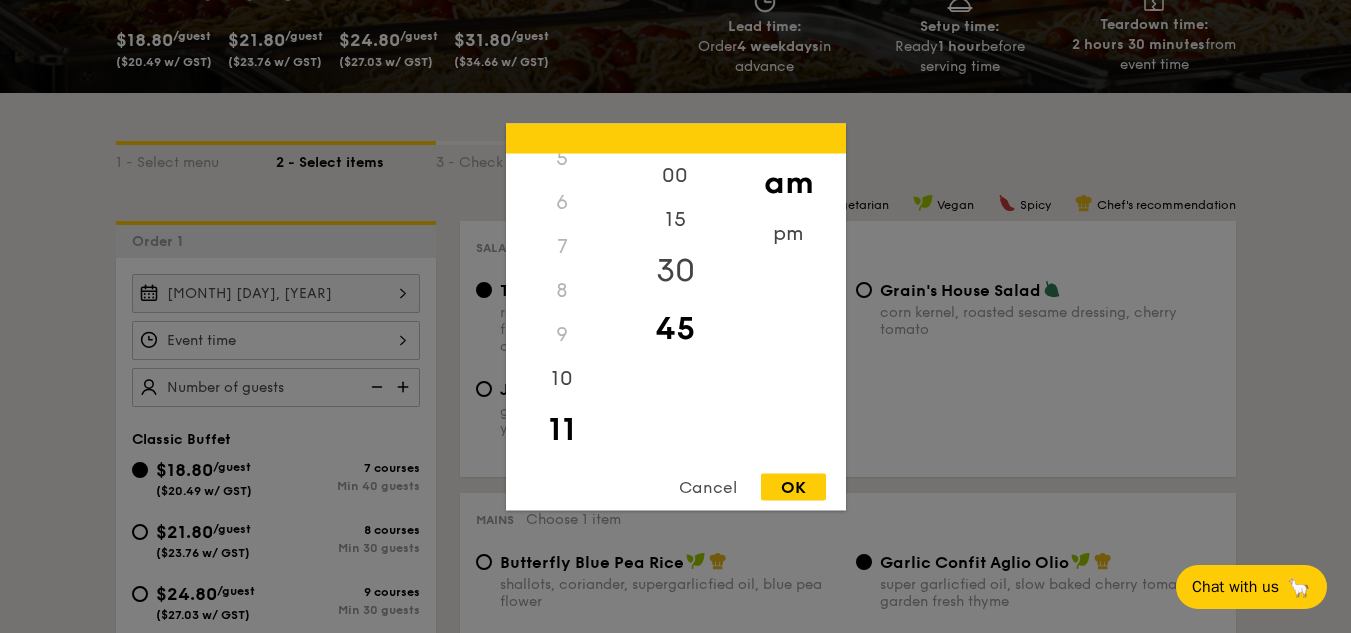 click on "30" at bounding box center [675, 270] 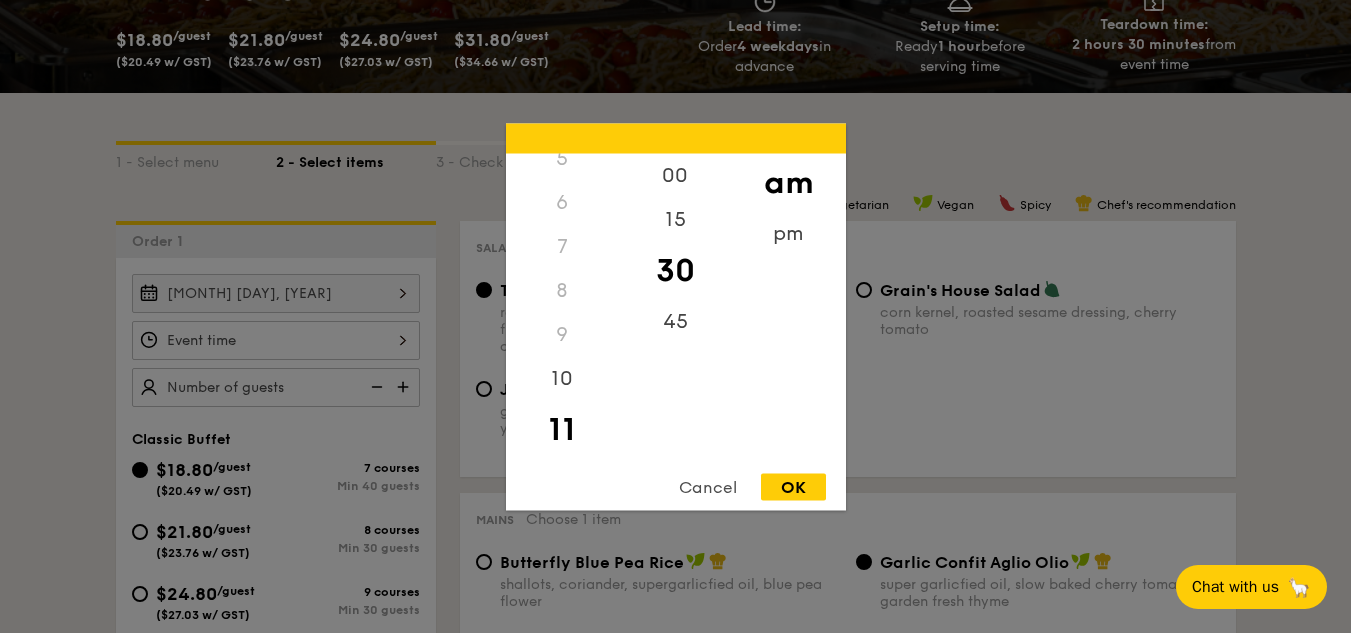 click on "OK" at bounding box center (793, 486) 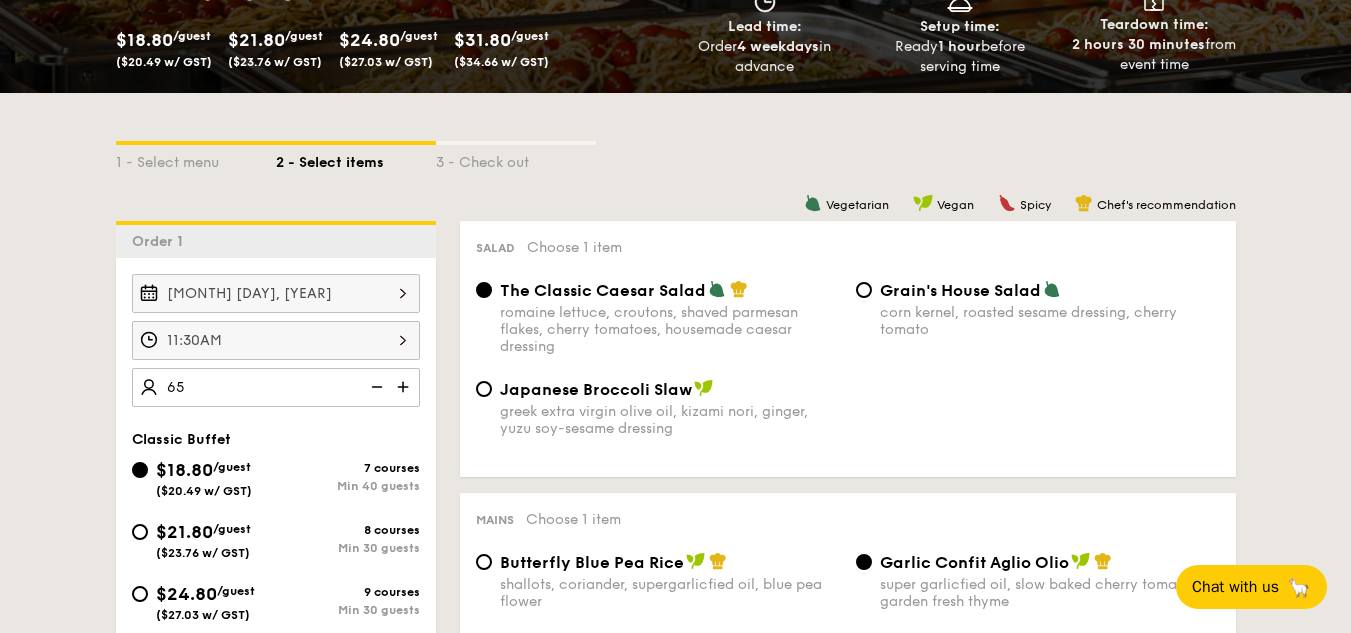 type on "65 guests" 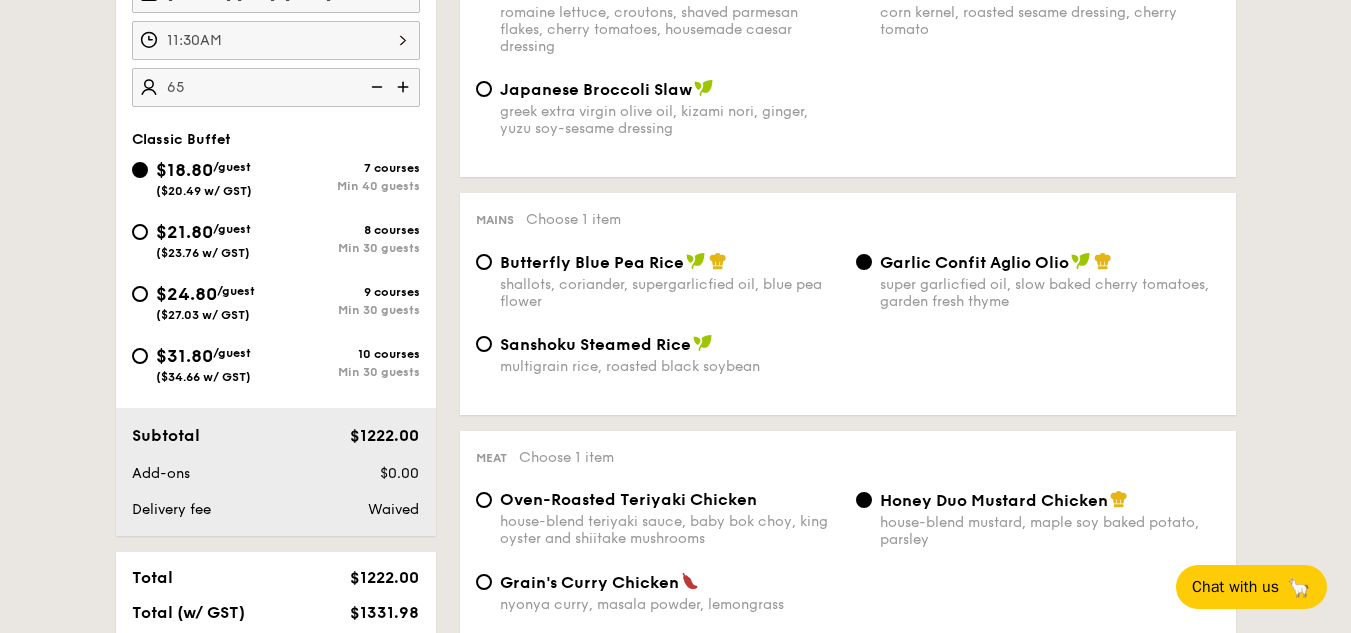 scroll, scrollTop: 600, scrollLeft: 0, axis: vertical 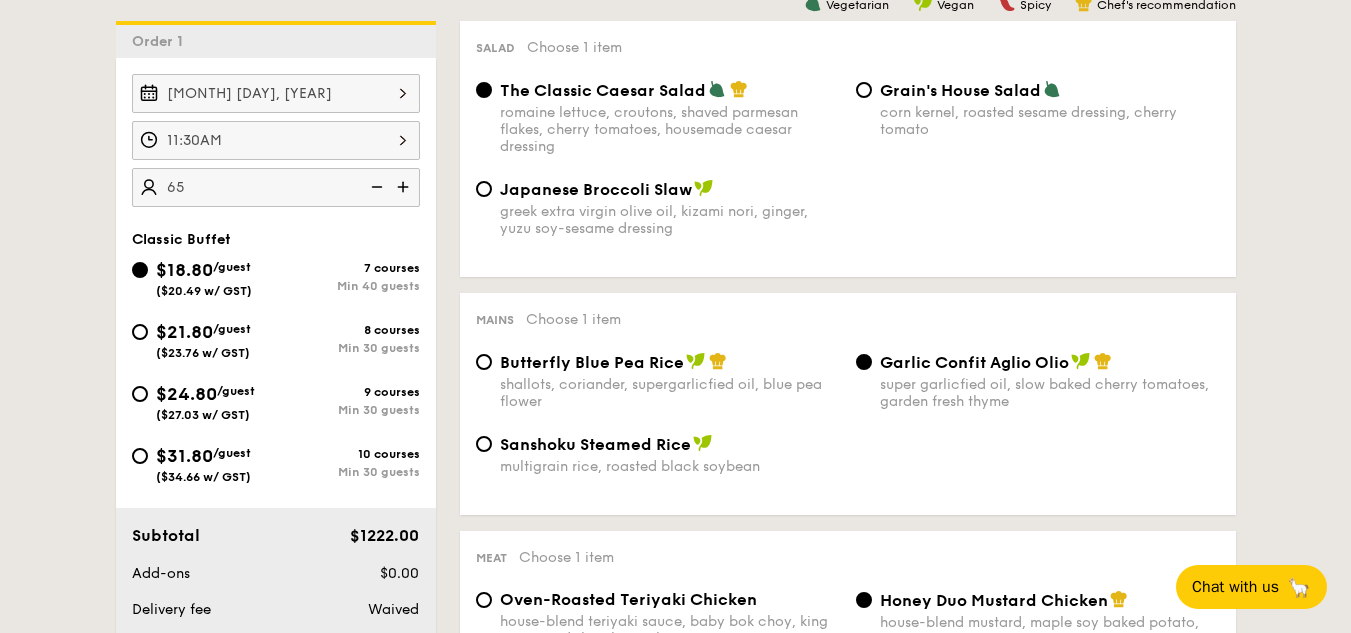 click on "11:30AM" at bounding box center (276, 140) 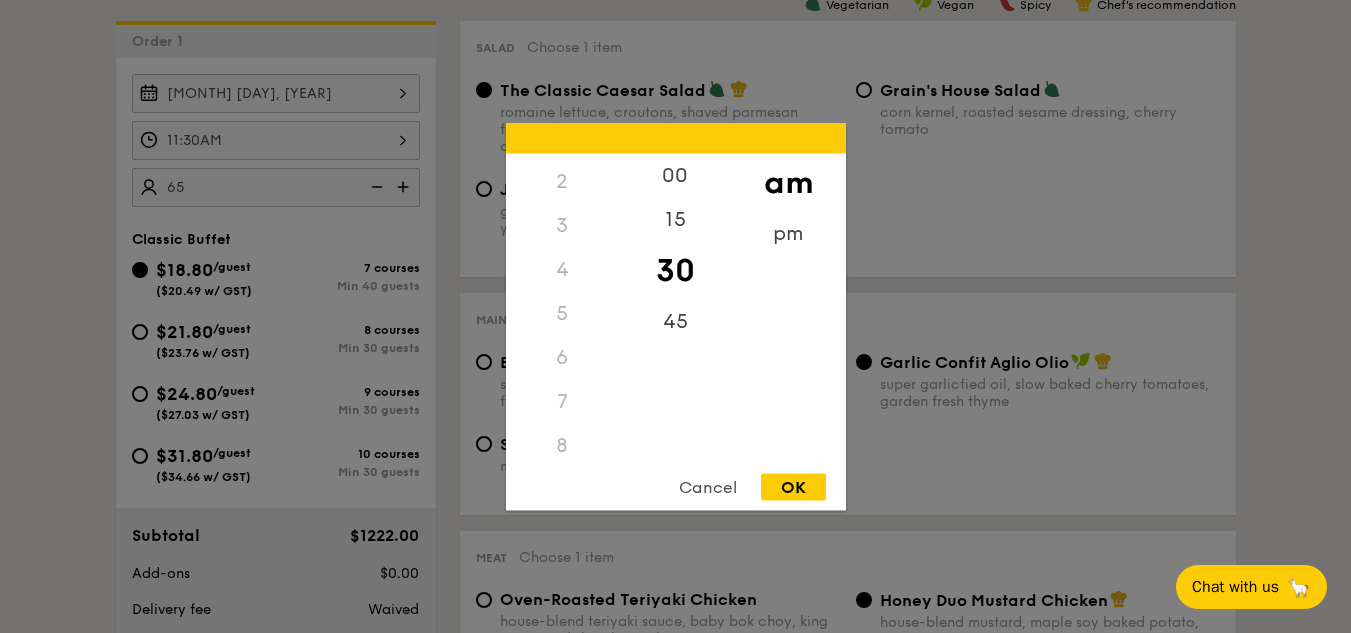 scroll, scrollTop: 237, scrollLeft: 0, axis: vertical 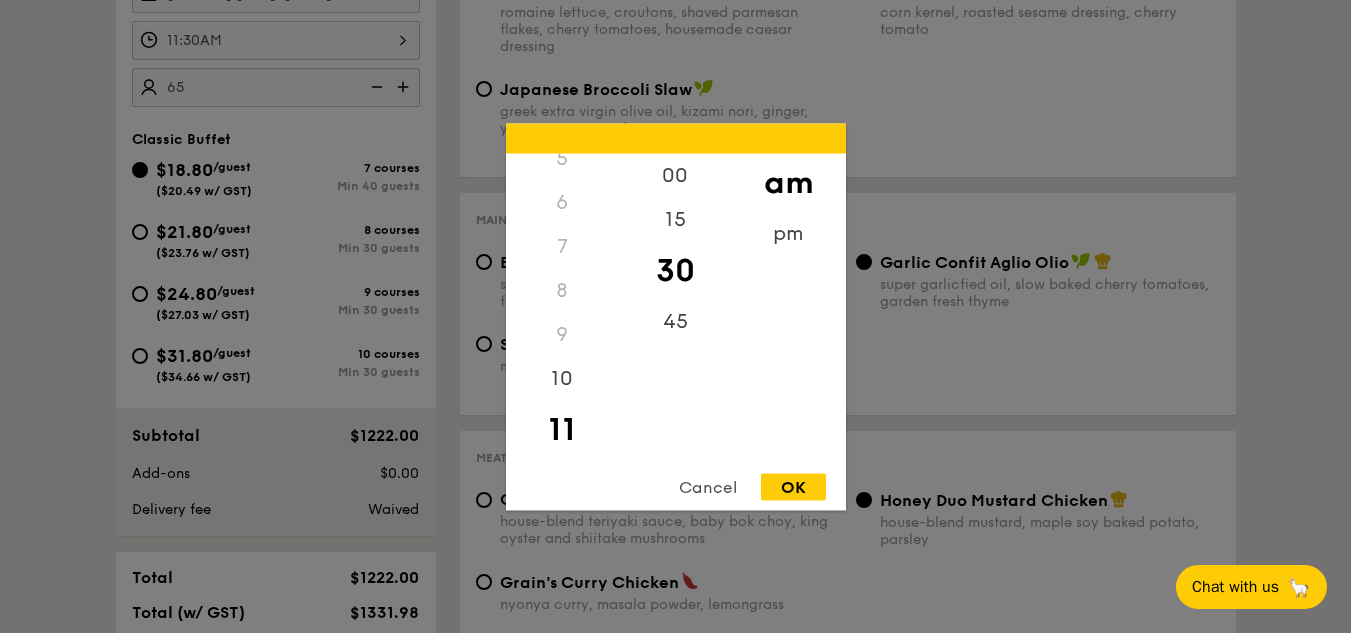 click at bounding box center (675, 316) 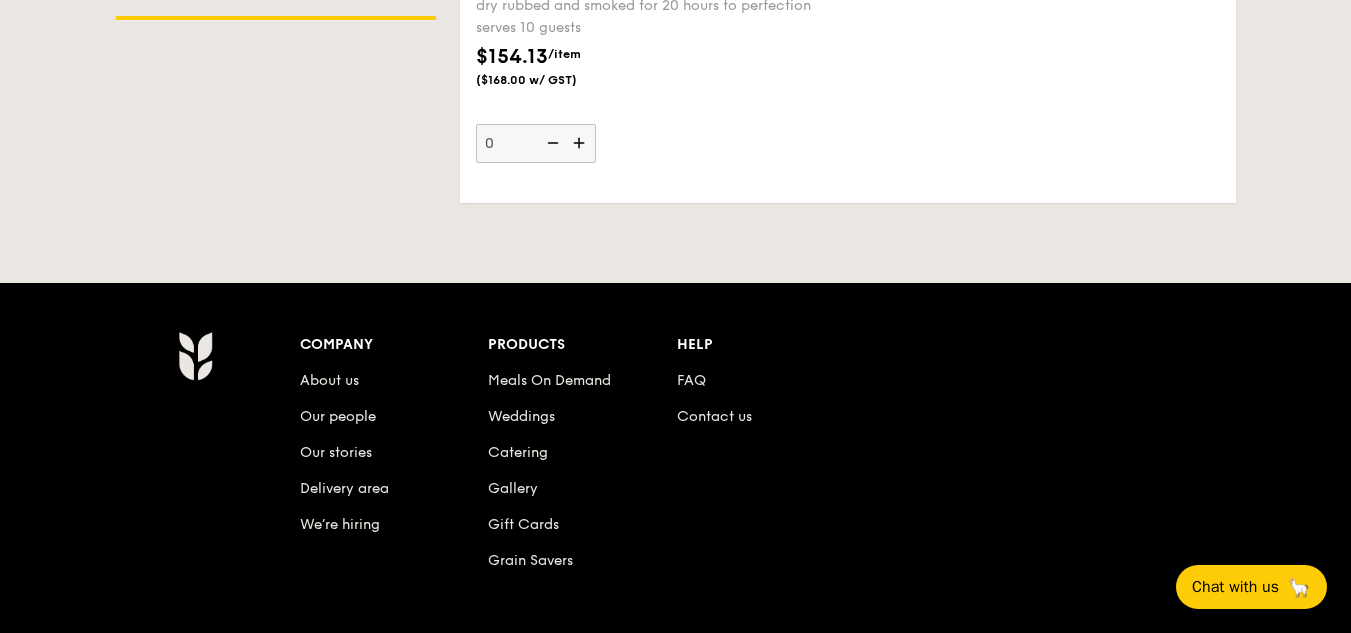 scroll, scrollTop: 2992, scrollLeft: 0, axis: vertical 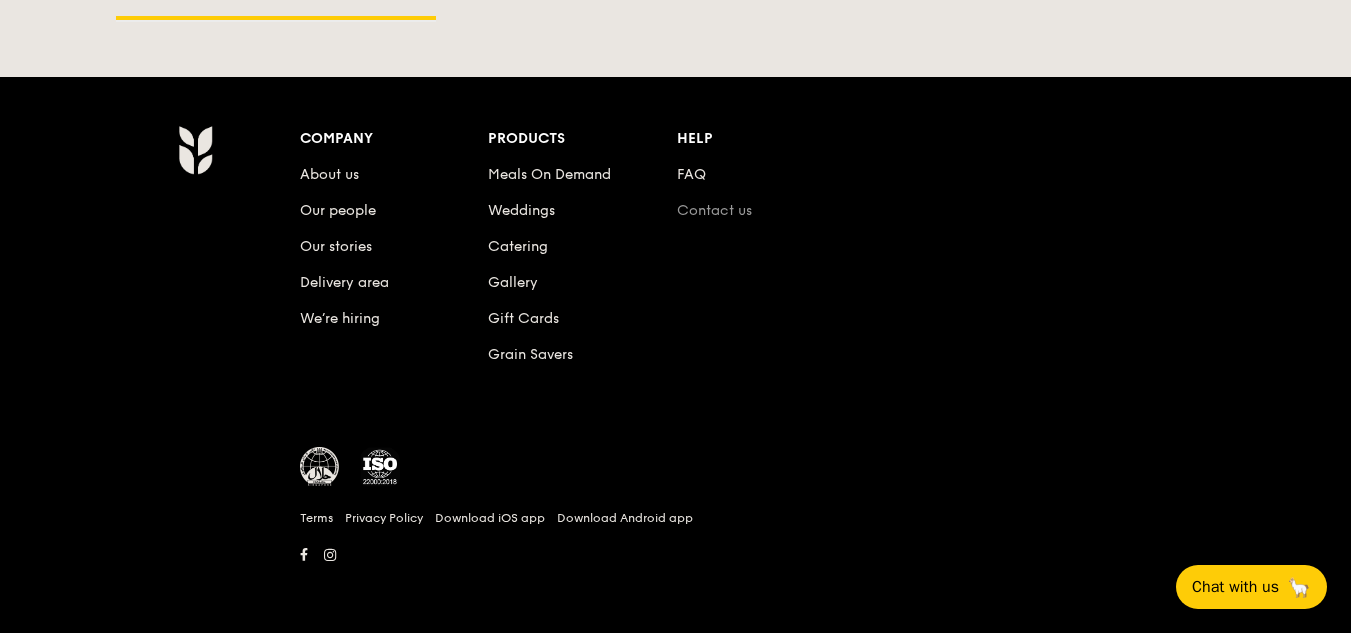 click on "Contact us" at bounding box center (714, 210) 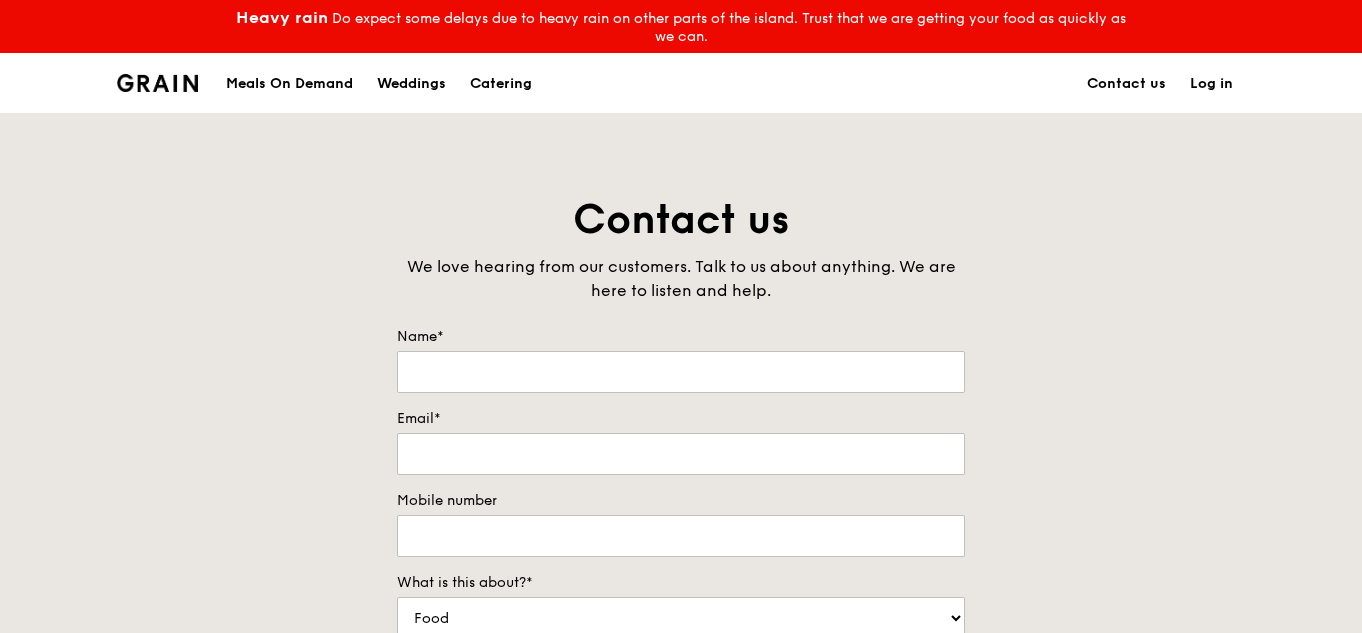 scroll, scrollTop: 0, scrollLeft: 0, axis: both 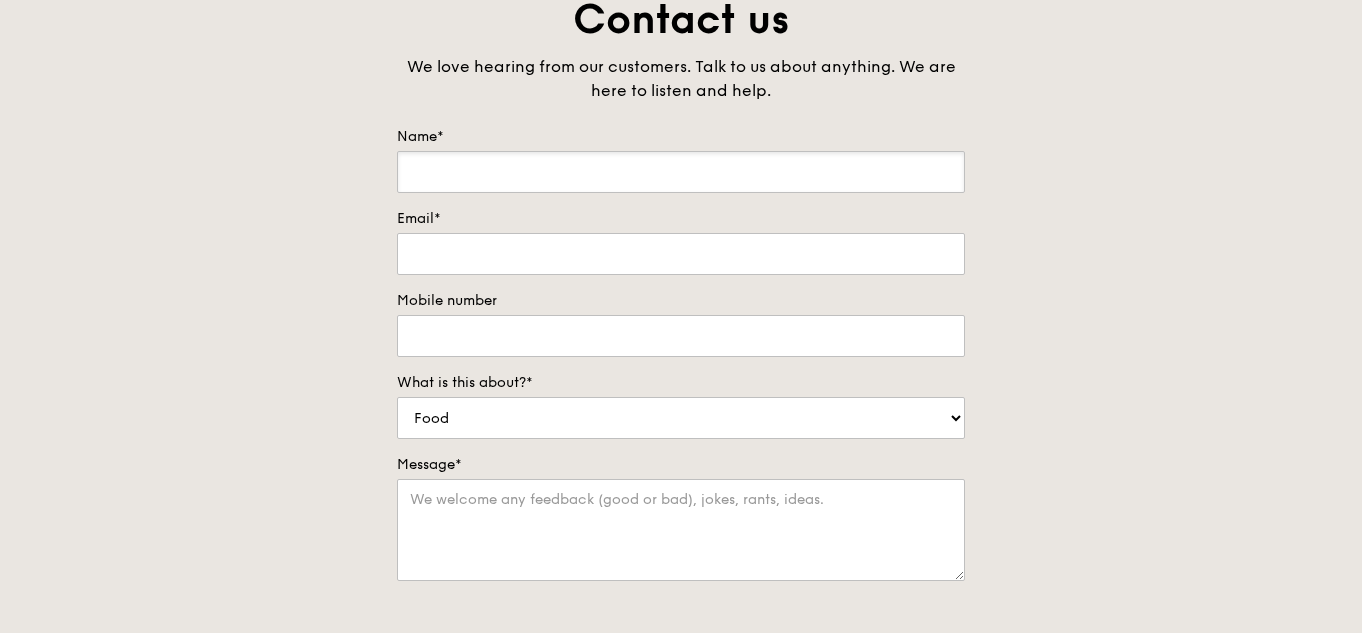 click on "Name*" at bounding box center (681, 172) 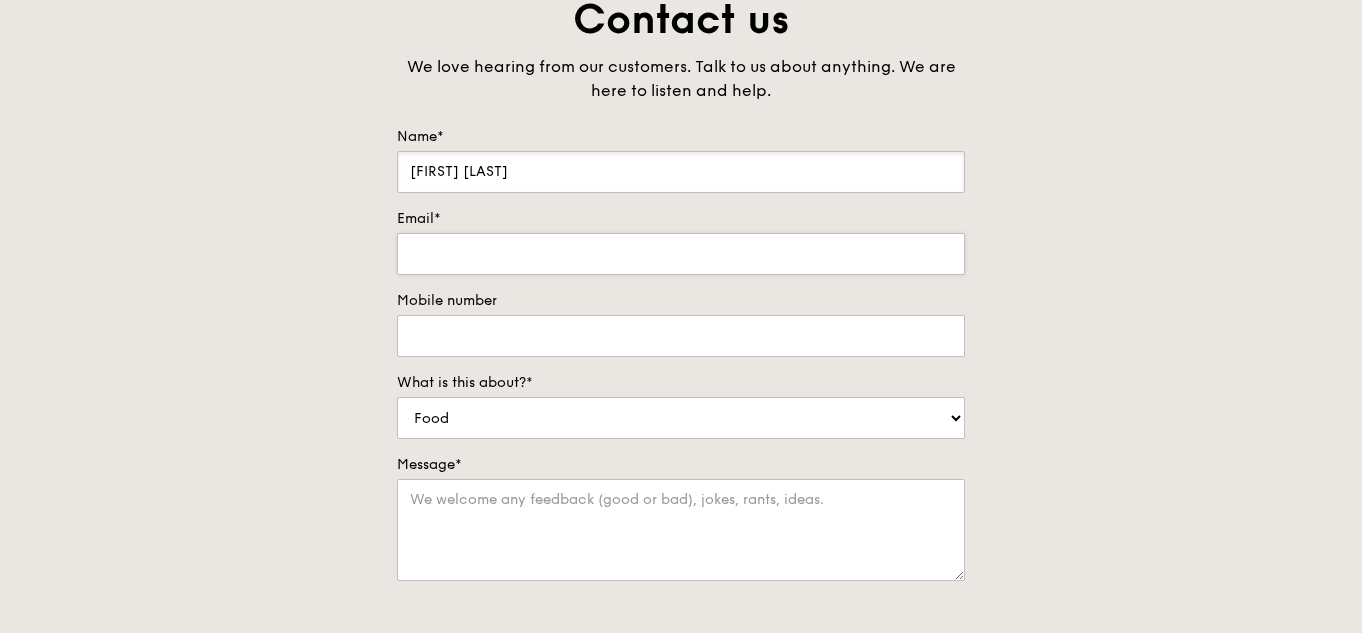 type on "[FIRST] [LAST]" 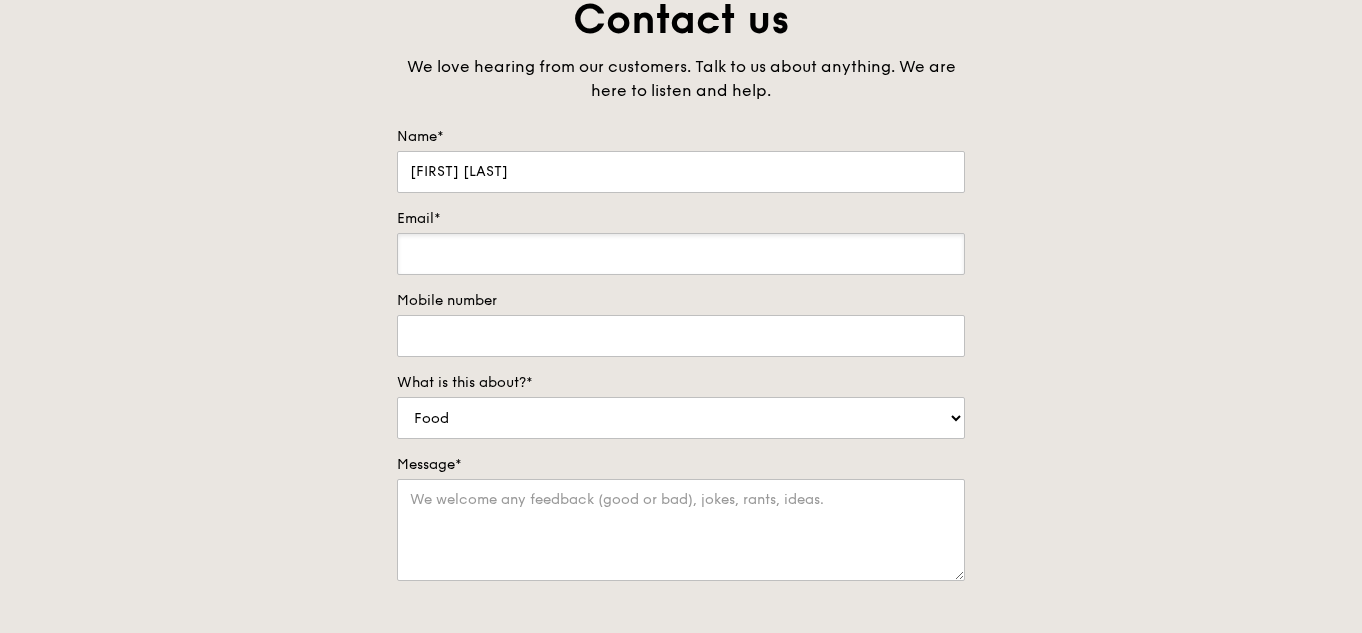 click on "Email*" at bounding box center [681, 254] 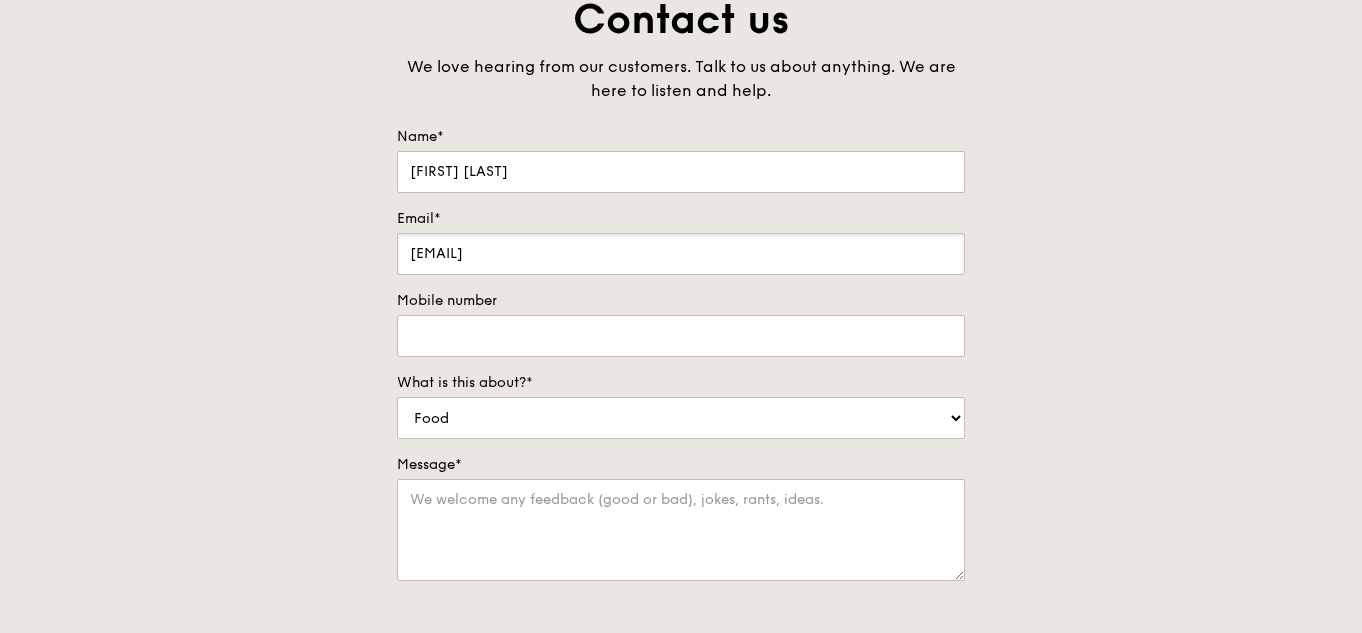 type on "[EMAIL]" 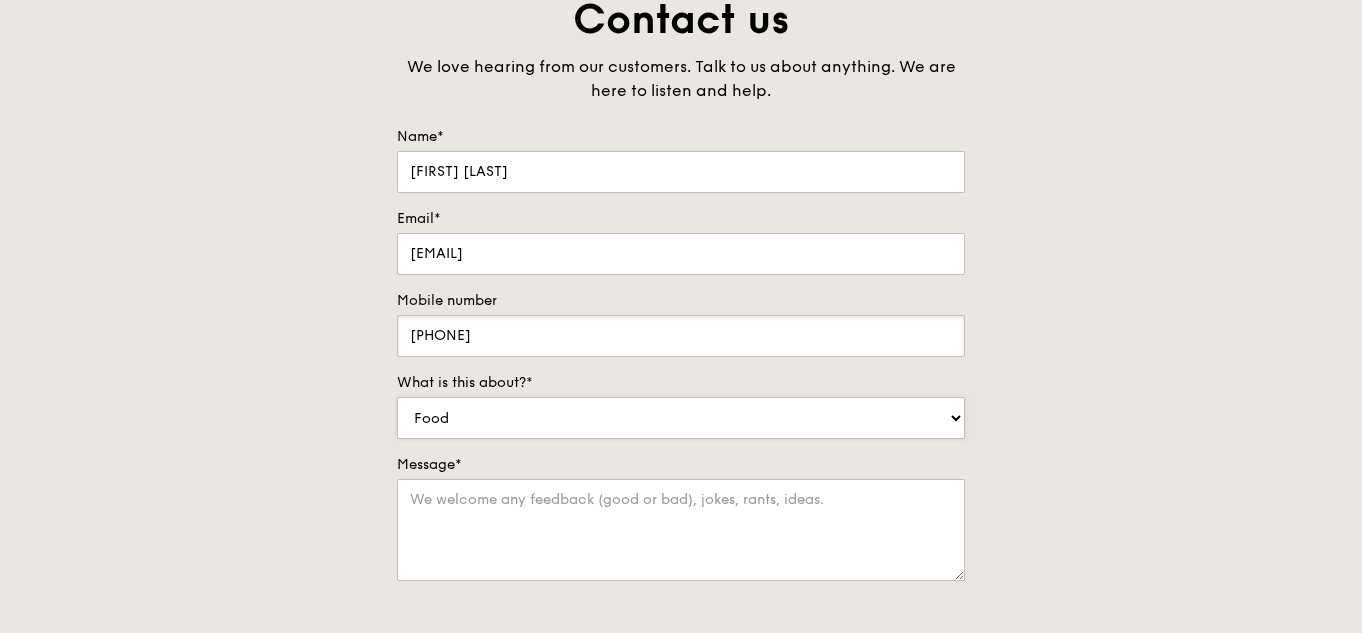type on "[PHONE]" 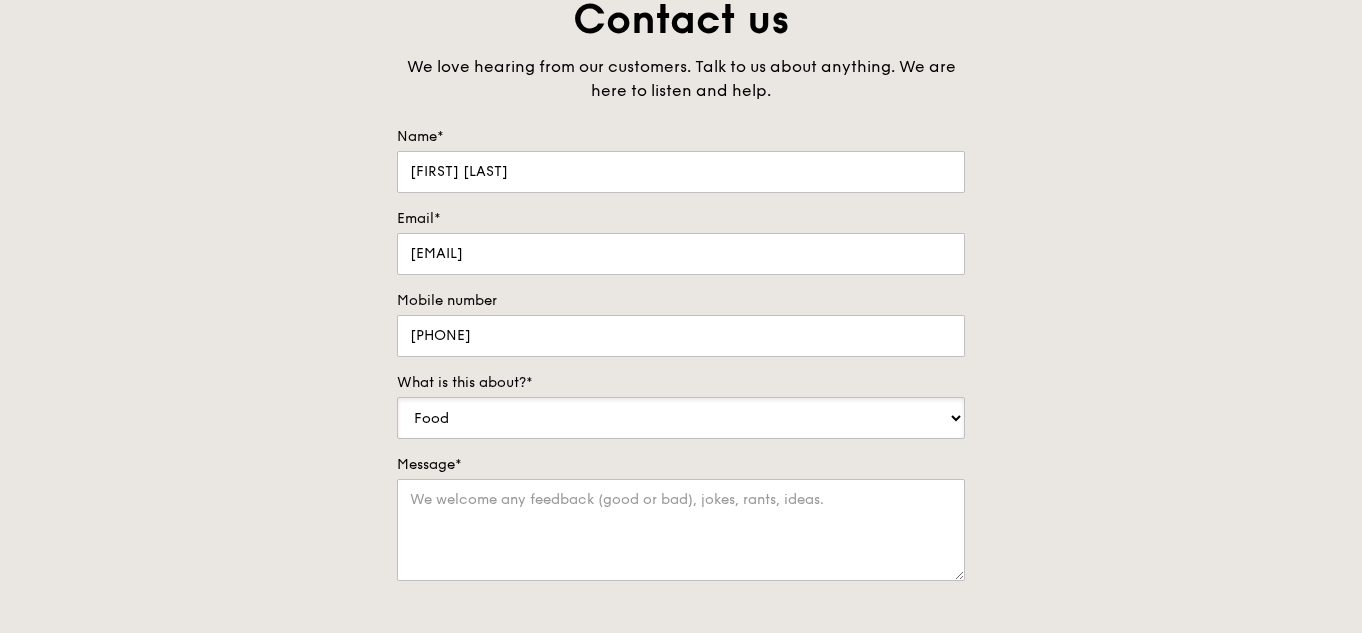 click on "Food
Service
Billing/Payment
Catering
Others" at bounding box center (681, 418) 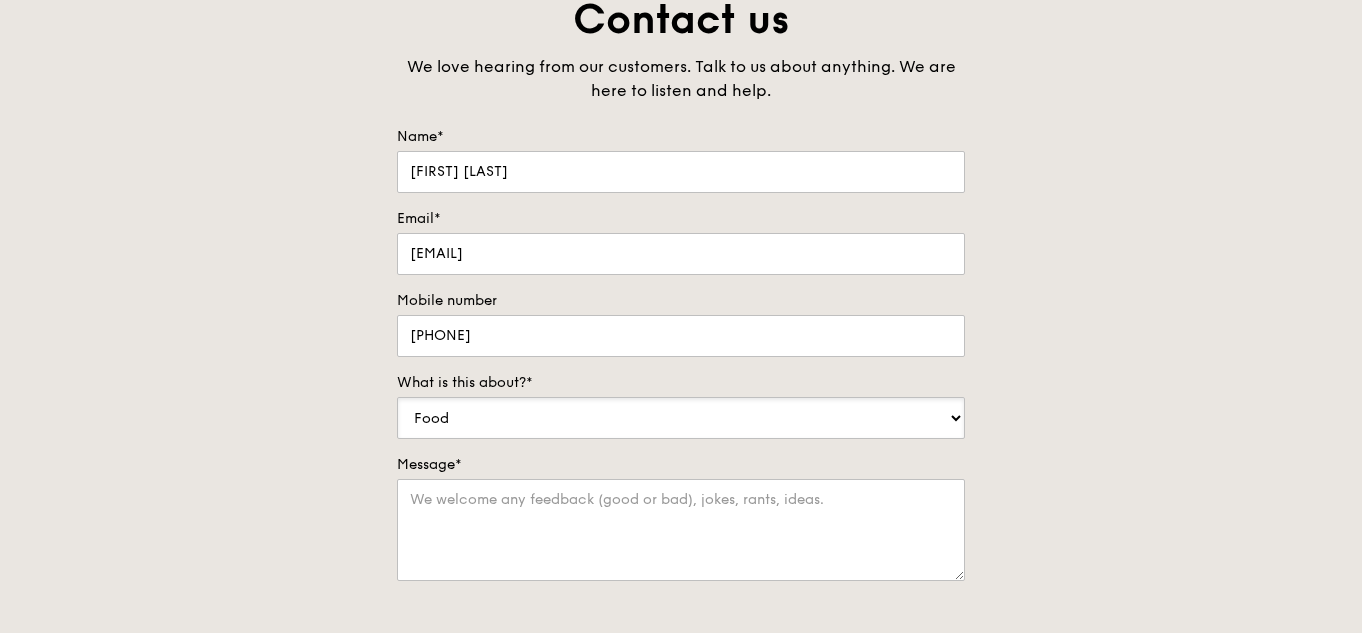 select on "Catering" 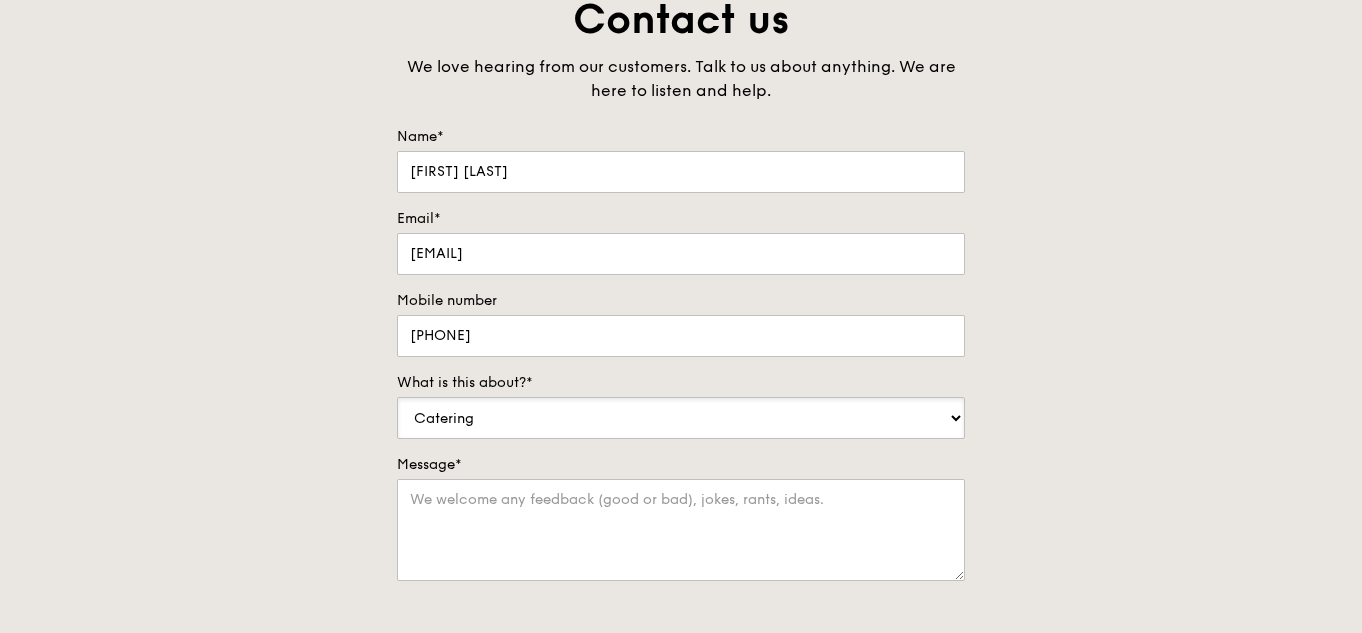 click on "Food
Service
Billing/Payment
Catering
Others" at bounding box center [681, 418] 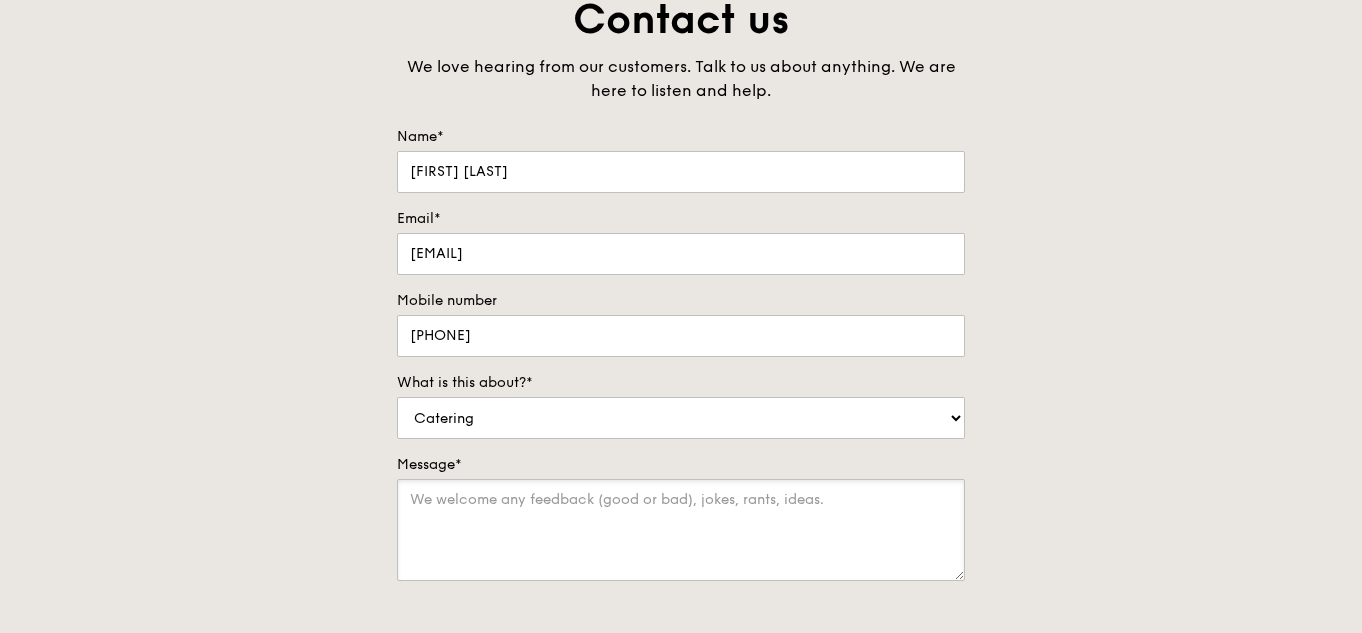 click on "Message*" at bounding box center (681, 530) 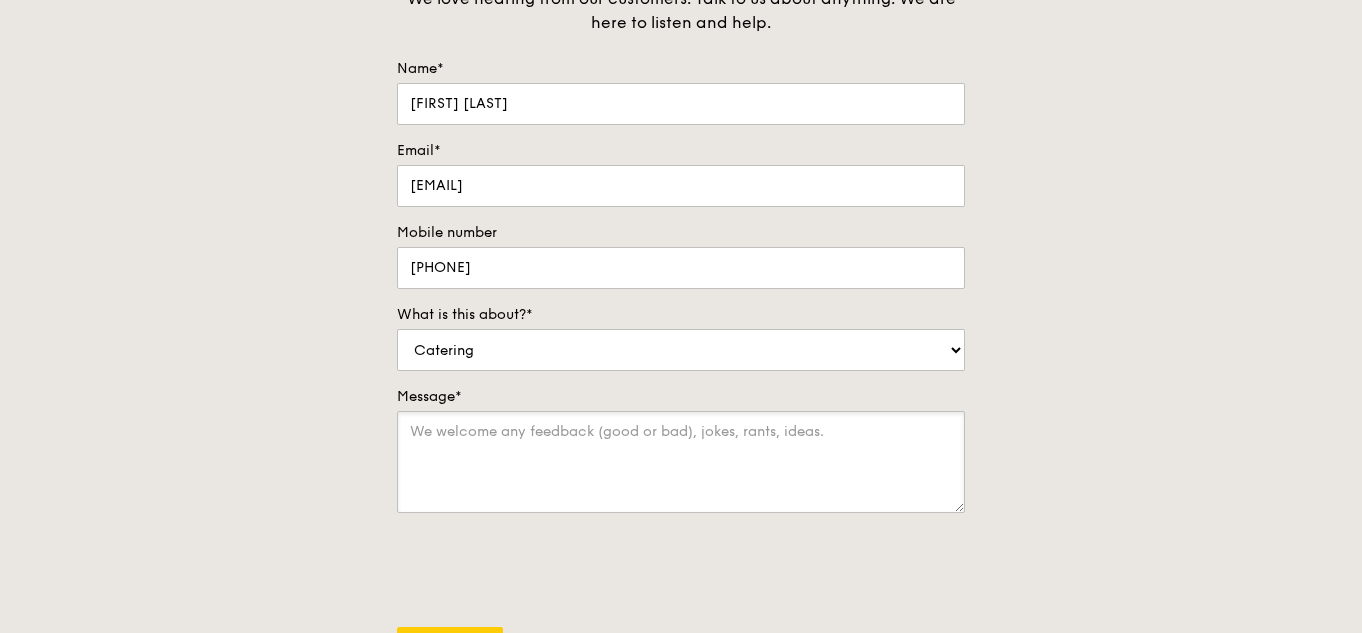 scroll, scrollTop: 300, scrollLeft: 0, axis: vertical 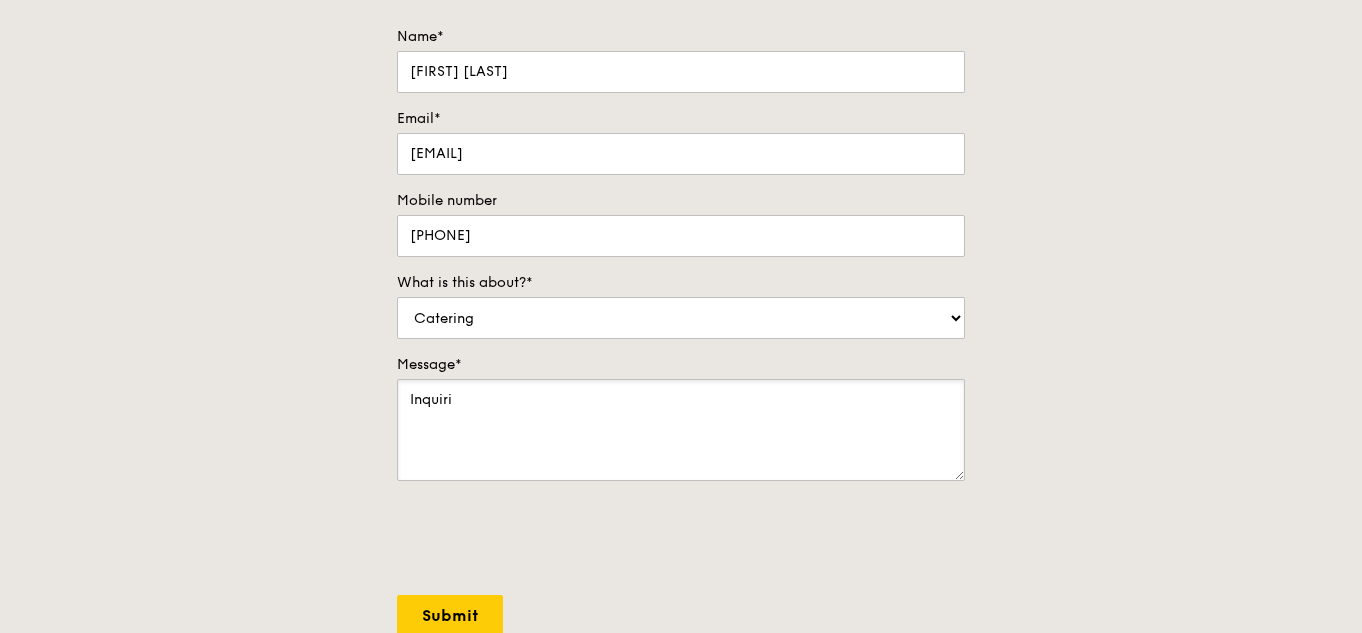 type on "Inquir" 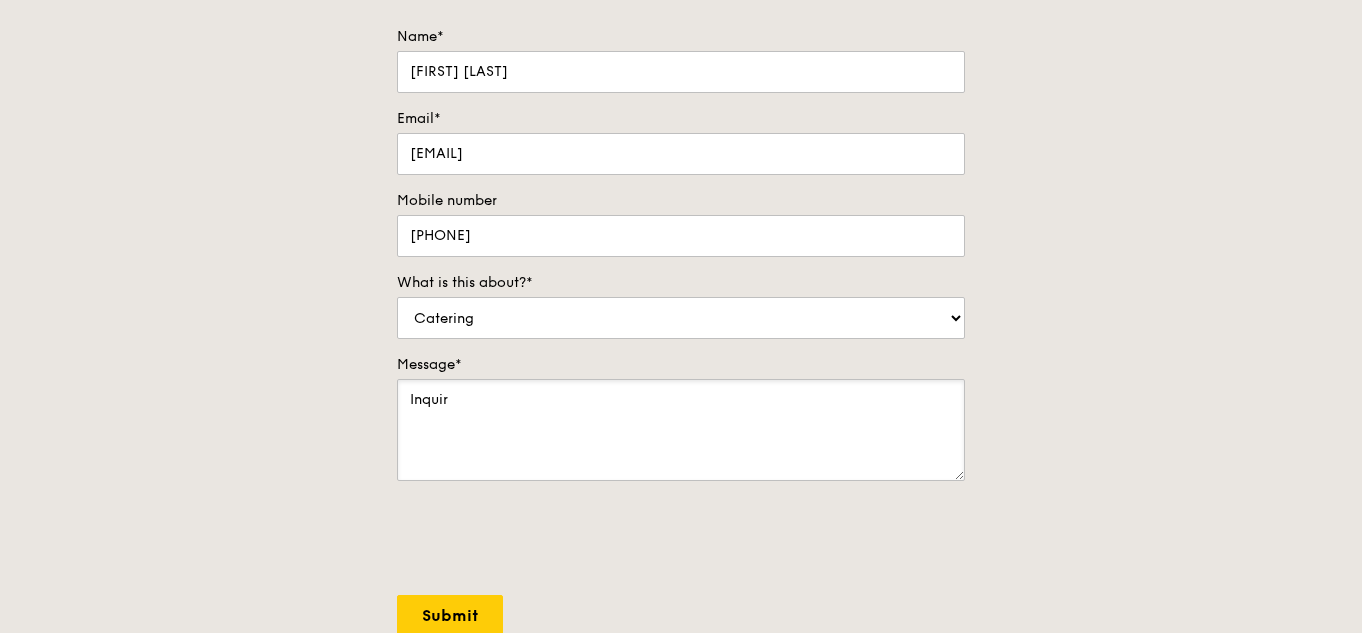 drag, startPoint x: 458, startPoint y: 404, endPoint x: 315, endPoint y: 389, distance: 143.78456 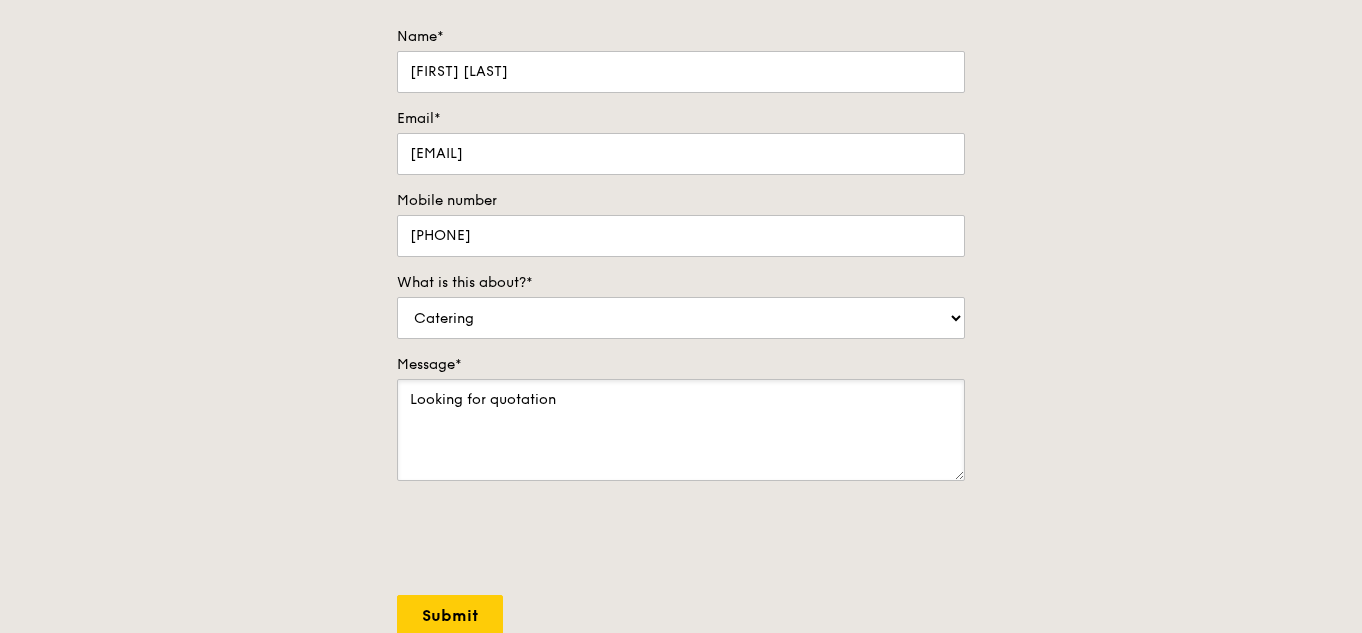 click on "Looking for quotation" at bounding box center [681, 430] 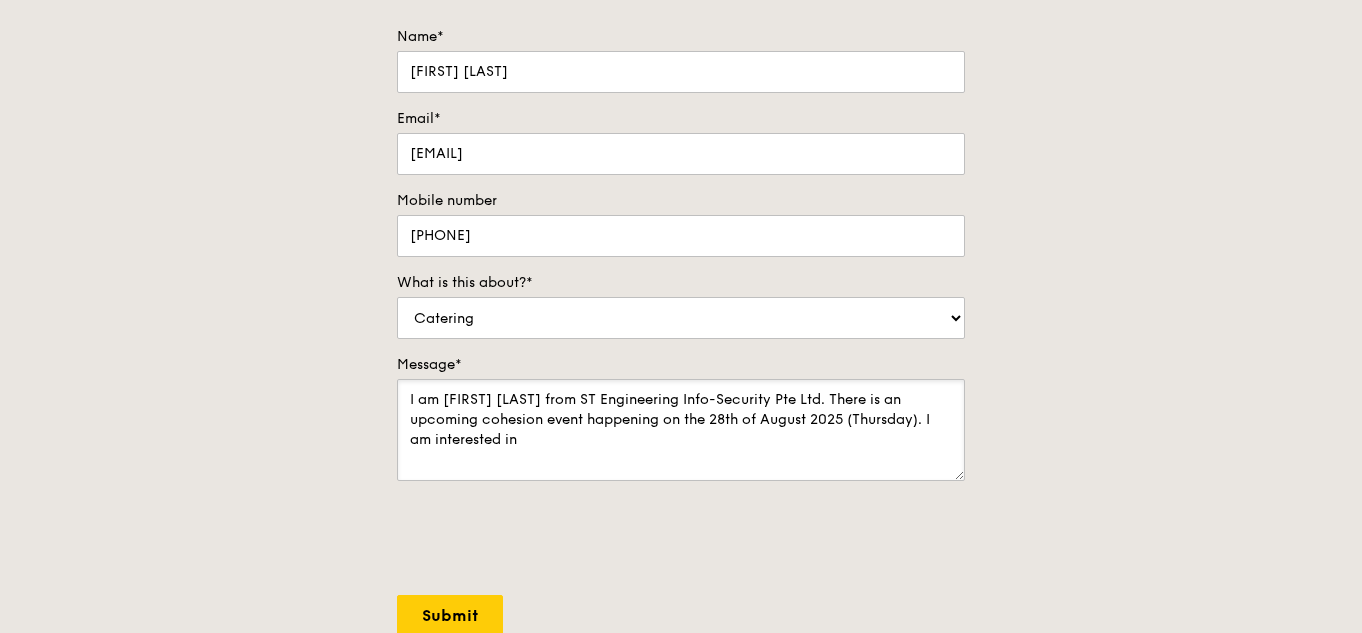 click on "I am [FIRST] [LAST] from ST Engineering Info-Security Pte Ltd. There is an upcoming cohesion event happening on the 28th of August 2025 (Thursday). I am interested in" at bounding box center (681, 430) 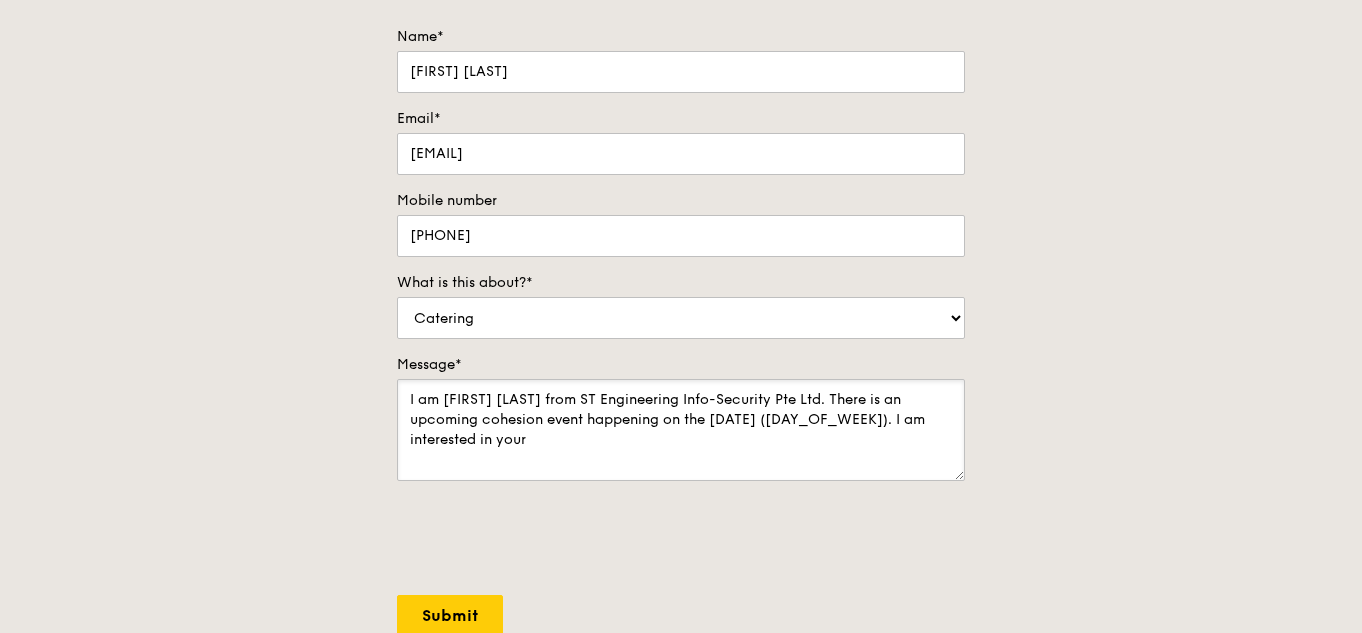 click on "I am [FIRST] [LAST] from ST Engineering Info-Security Pte Ltd. There is an upcoming cohesion event happening on the [DATE] ([DAY_OF_WEEK]). I am interested in your" at bounding box center [681, 430] 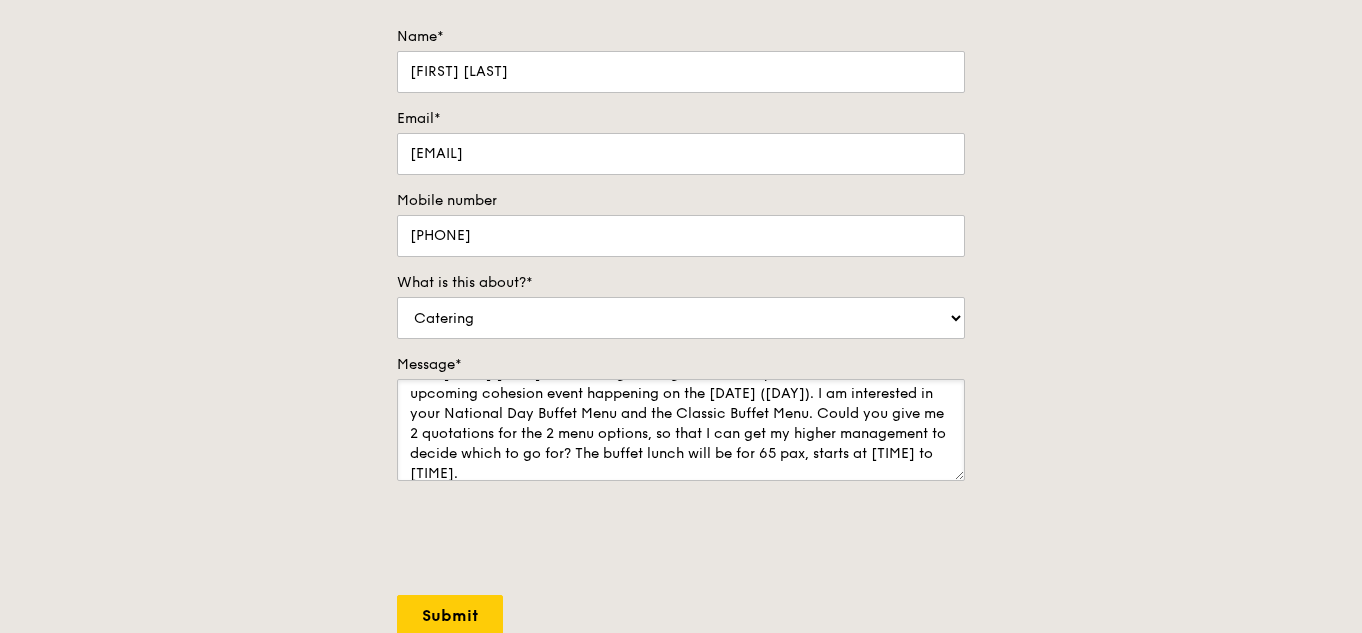 scroll, scrollTop: 40, scrollLeft: 0, axis: vertical 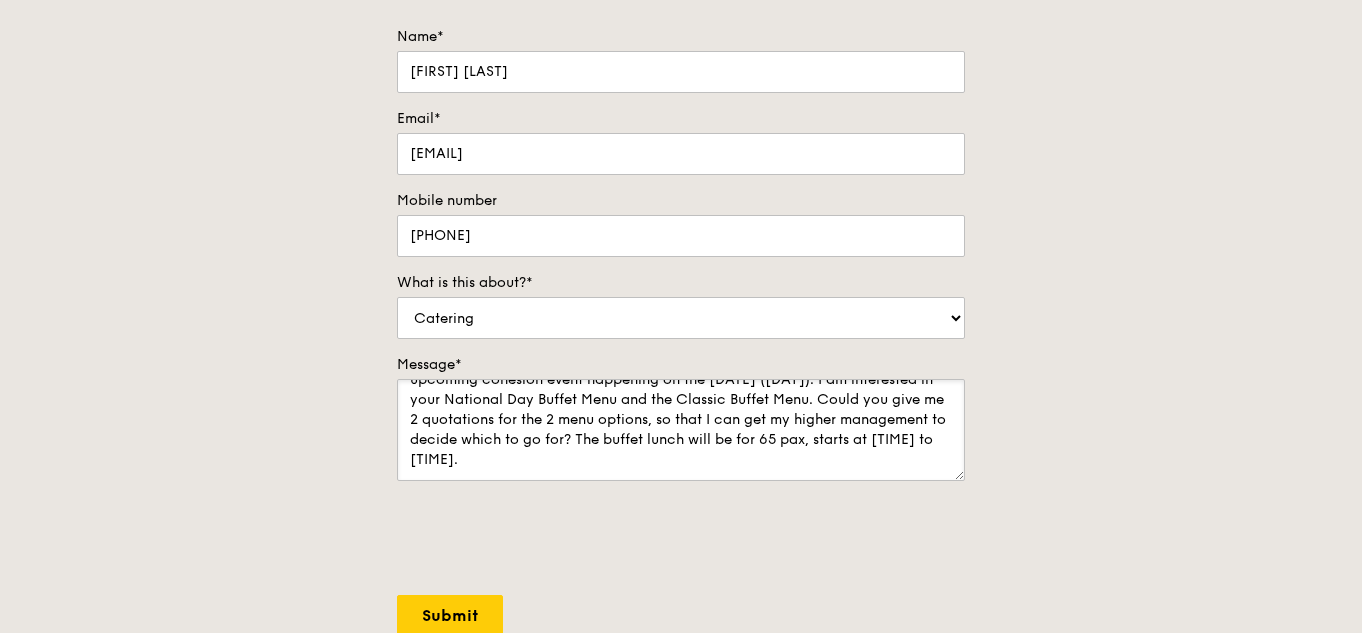 click on "I am [FIRST] [LAST] from ST Engineering Info-Security Pte Ltd. There is an upcoming cohesion event happening on the [DATE] ([DAY]). I am interested in your National Day Buffet Menu and the Classic Buffet Menu. Could you give me 2 quotations for the 2 menu options, so that I can get my higher management to decide which to go for? The buffet lunch will be for 65 pax, starts at [TIME] to [TIME]." at bounding box center (681, 430) 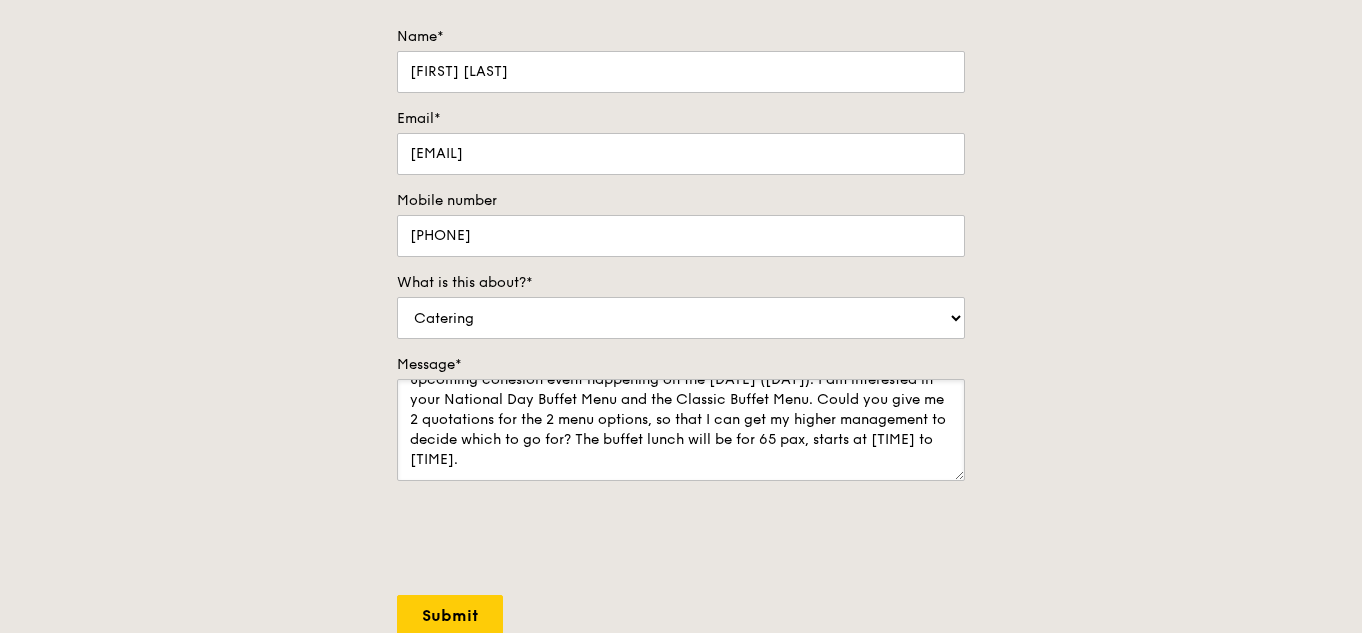 click on "I am [FIRST] [LAST] from ST Engineering Info-Security Pte Ltd. There is an upcoming cohesion event happening on the [DATE] ([DAY]). I am interested in your National Day Buffet Menu and the Classic Buffet Menu. Could you give me 2 quotations for the 2 menu options, so that I can get my higher management to decide which to go for? The buffet lunch will be for 65 pax, starts at [TIME] to [TIME]." at bounding box center (681, 430) 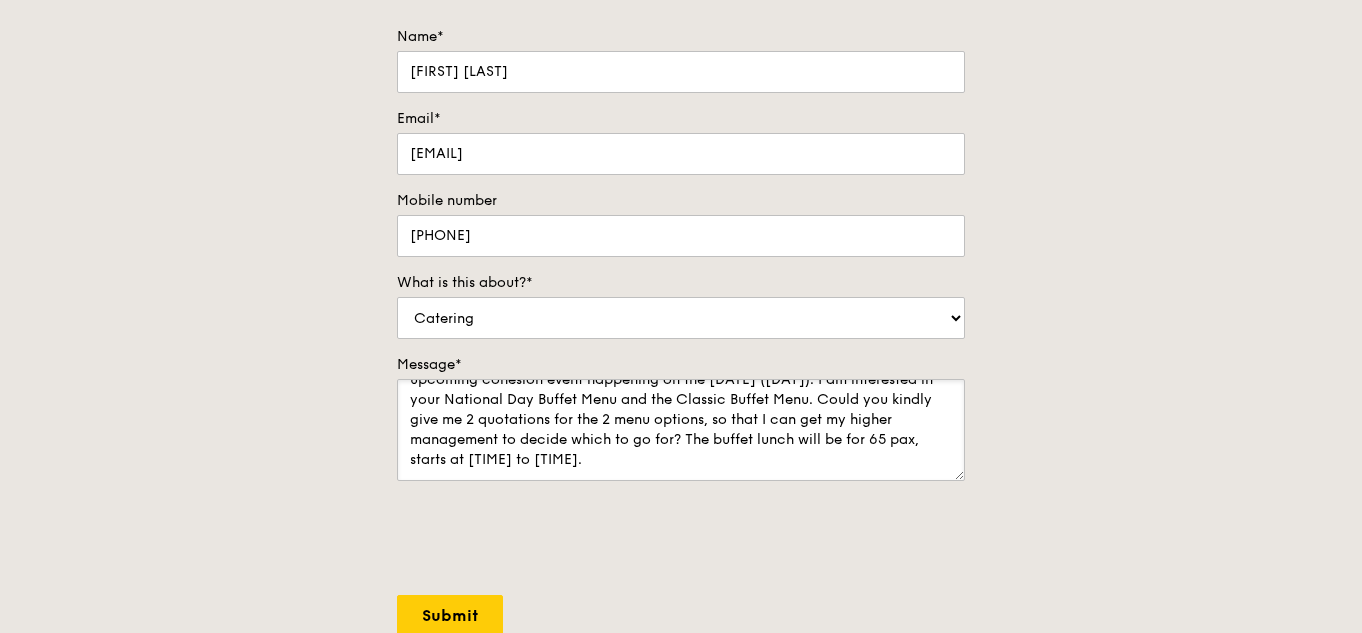 click on "I am [FIRST] [LAST] from ST Engineering Info-Security Pte Ltd. There is an upcoming cohesion event happening on the [DATE] ([DAY]). I am interested in your National Day Buffet Menu and the Classic Buffet Menu. Could you kindly give me 2 quotations for the 2 menu options, so that I can get my higher management to decide which to go for? The buffet lunch will be for 65 pax, starts at [TIME] to [TIME]." at bounding box center [681, 430] 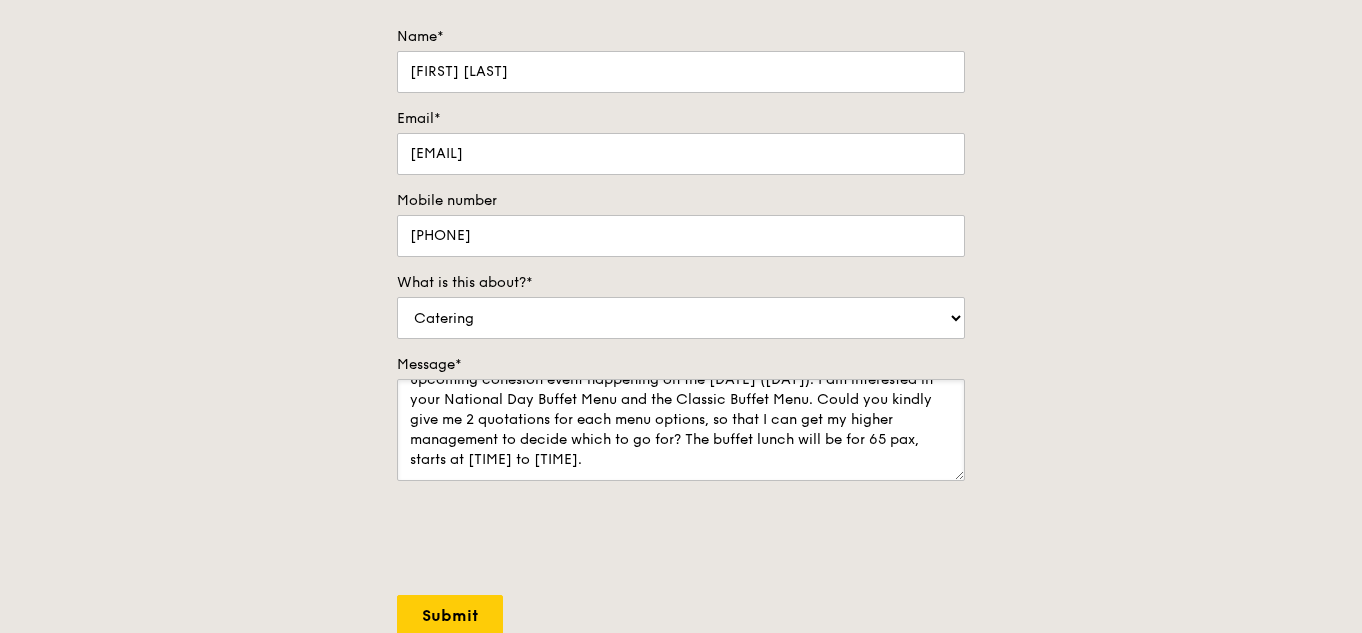 drag, startPoint x: 822, startPoint y: 418, endPoint x: 953, endPoint y: 419, distance: 131.00381 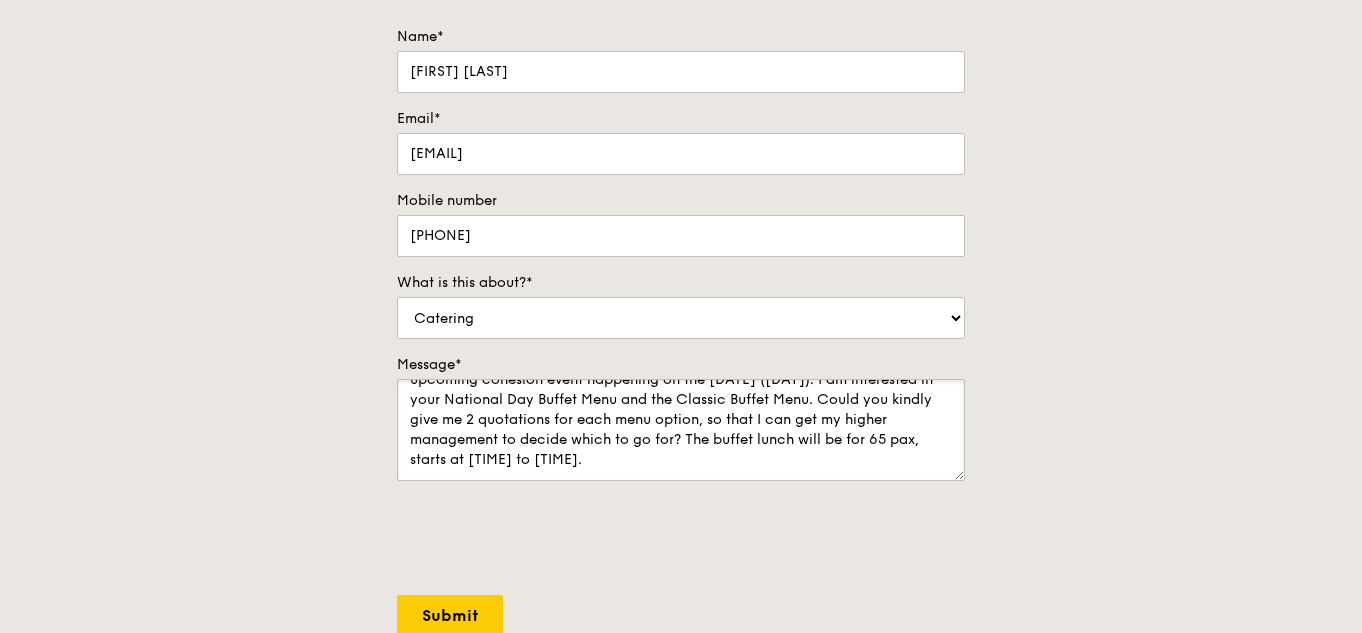 click on "I am [FIRST] [LAST] from ST Engineering Info-Security Pte Ltd. There is an upcoming cohesion event happening on the [DATE] ([DAY]). I am interested in your National Day Buffet Menu and the Classic Buffet Menu. Could you kindly give me 2 quotations for each menu option, so that I can get my higher management to decide which to go for? The buffet lunch will be for 65 pax, starts at [TIME] to [TIME]." at bounding box center [681, 430] 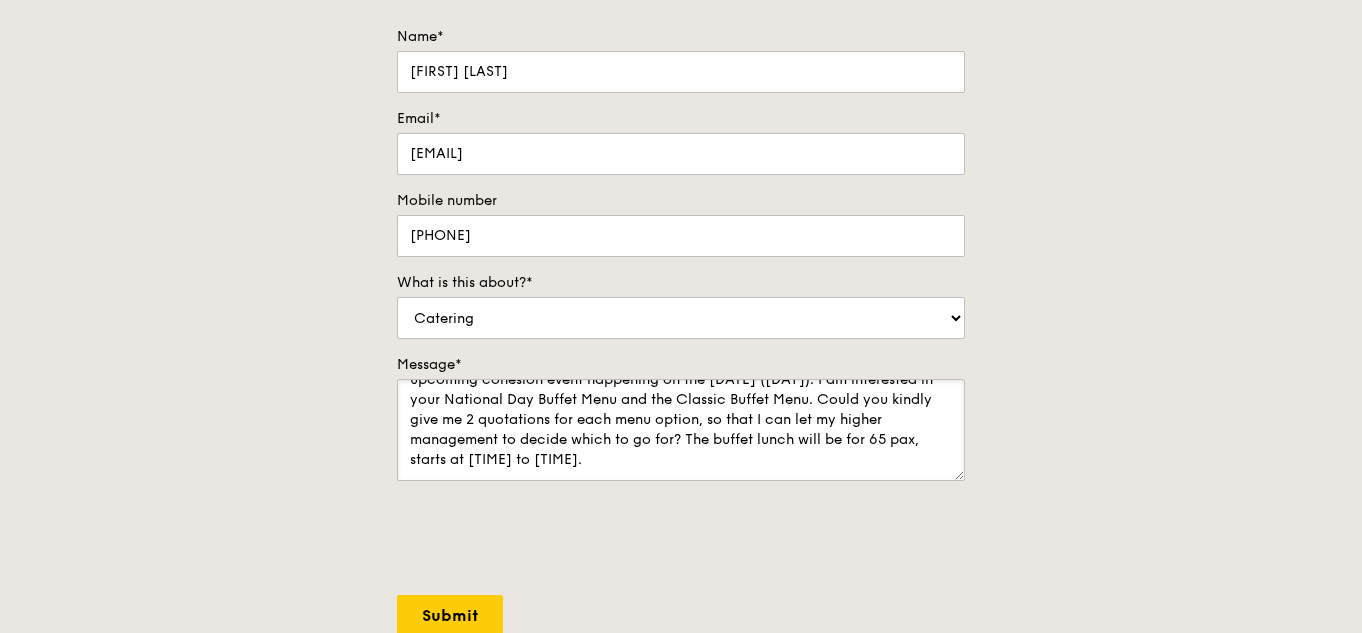 click on "I am [FIRST] [LAST] from ST Engineering Info-Security Pte Ltd. There is an upcoming cohesion event happening on the [DATE] ([DAY]). I am interested in your National Day Buffet Menu and the Classic Buffet Menu. Could you kindly give me 2 quotations for each menu option, so that I can let my higher management to decide which to go for? The buffet lunch will be for 65 pax, starts at [TIME] to [TIME]." at bounding box center [681, 430] 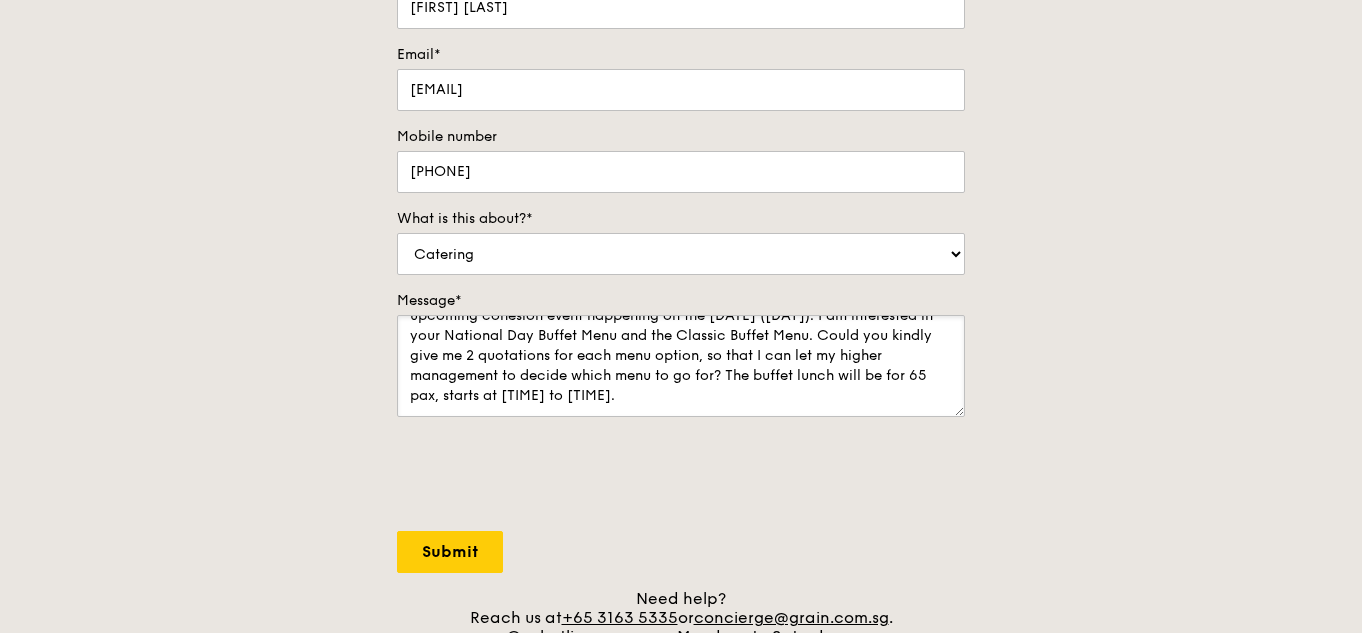 scroll, scrollTop: 400, scrollLeft: 0, axis: vertical 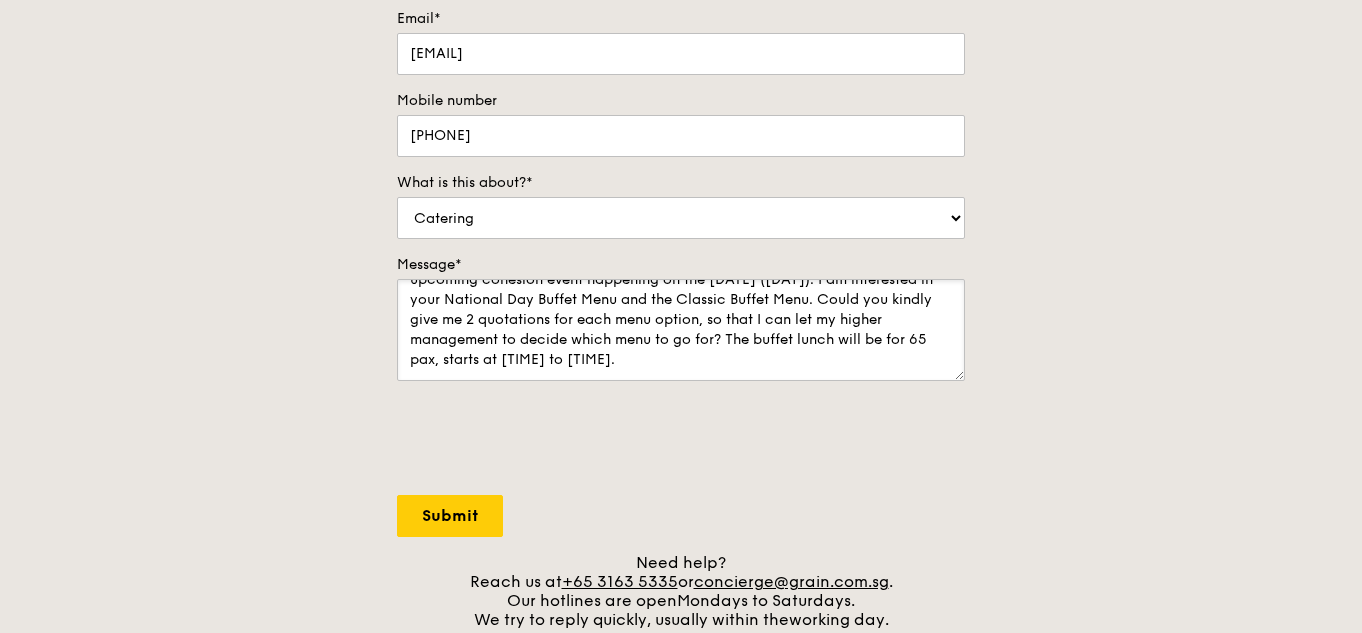 click on "I am [FIRST] [LAST] from ST Engineering Info-Security Pte Ltd. There is an upcoming cohesion event happening on the [DATE] ([DAY]). I am interested in your National Day Buffet Menu and the Classic Buffet Menu. Could you kindly give me 2 quotations for each menu option, so that I can let my higher management to decide which menu to go for? The buffet lunch will be for 65 pax, starts at [TIME] to [TIME]." at bounding box center [681, 330] 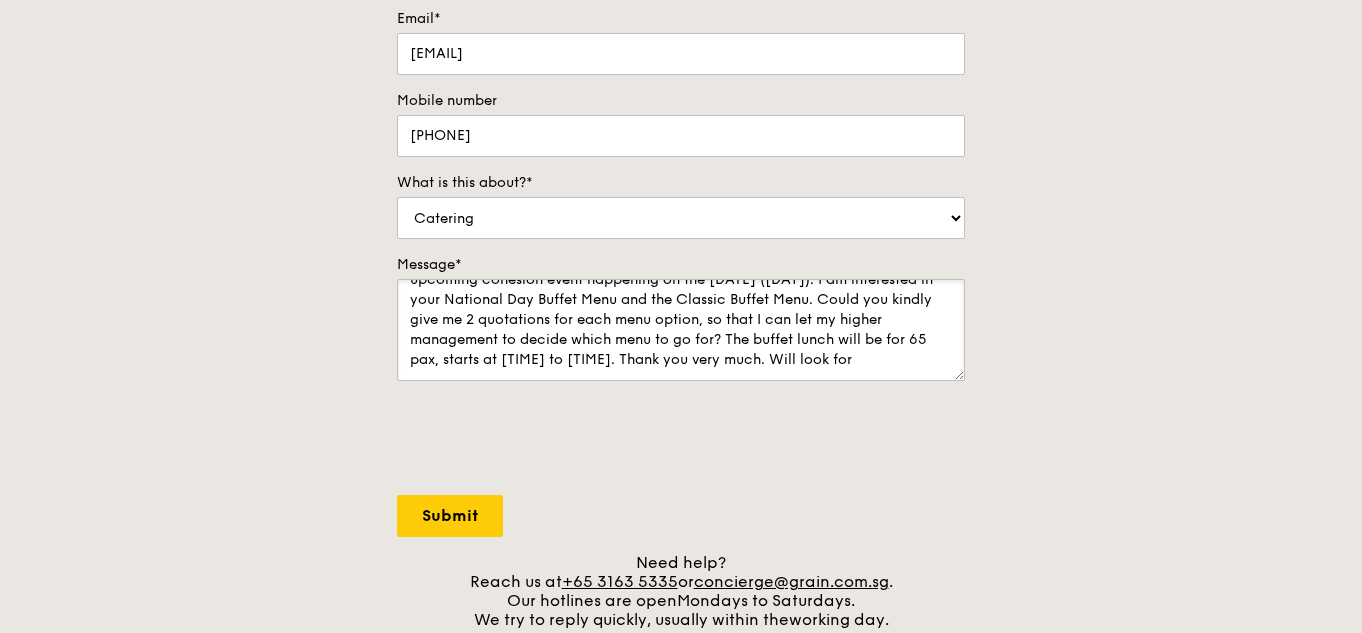scroll, scrollTop: 48, scrollLeft: 0, axis: vertical 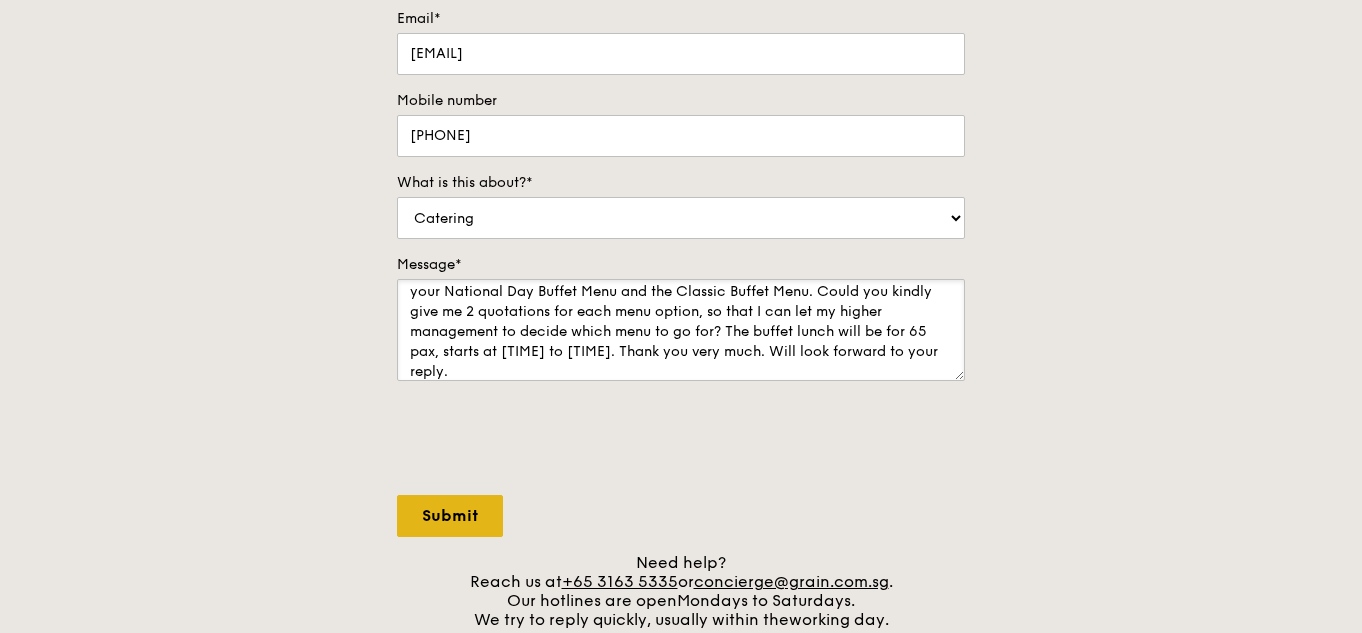 type on "I am [FIRST] [LAST] from ST Engineering Info-Security Pte Ltd. There is an upcoming cohesion event happening on the [DATE] ([DAY]). I am interested in your National Day Buffet Menu and the Classic Buffet Menu. Could you kindly give me 2 quotations for each menu option, so that I can let my higher management to decide which menu to go for? The buffet lunch will be for 65 pax, starts at [TIME] to [TIME]. Thank you very much. Will look forward to your reply." 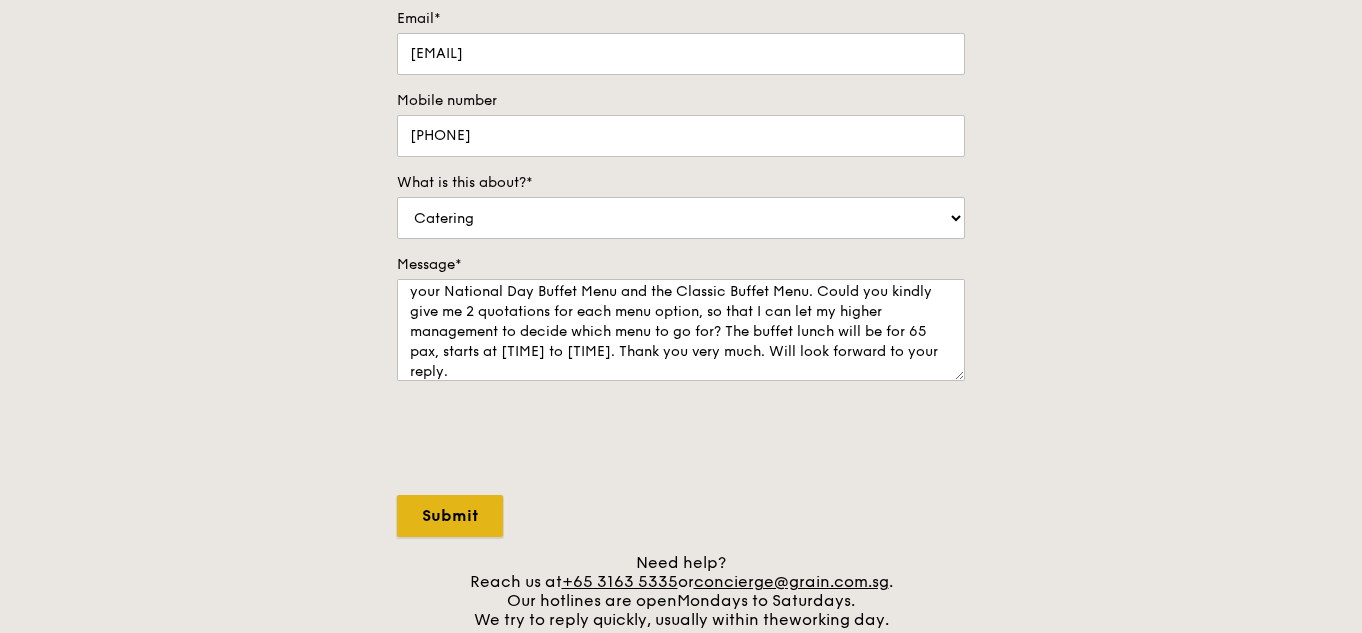 click on "Submit" at bounding box center (450, 516) 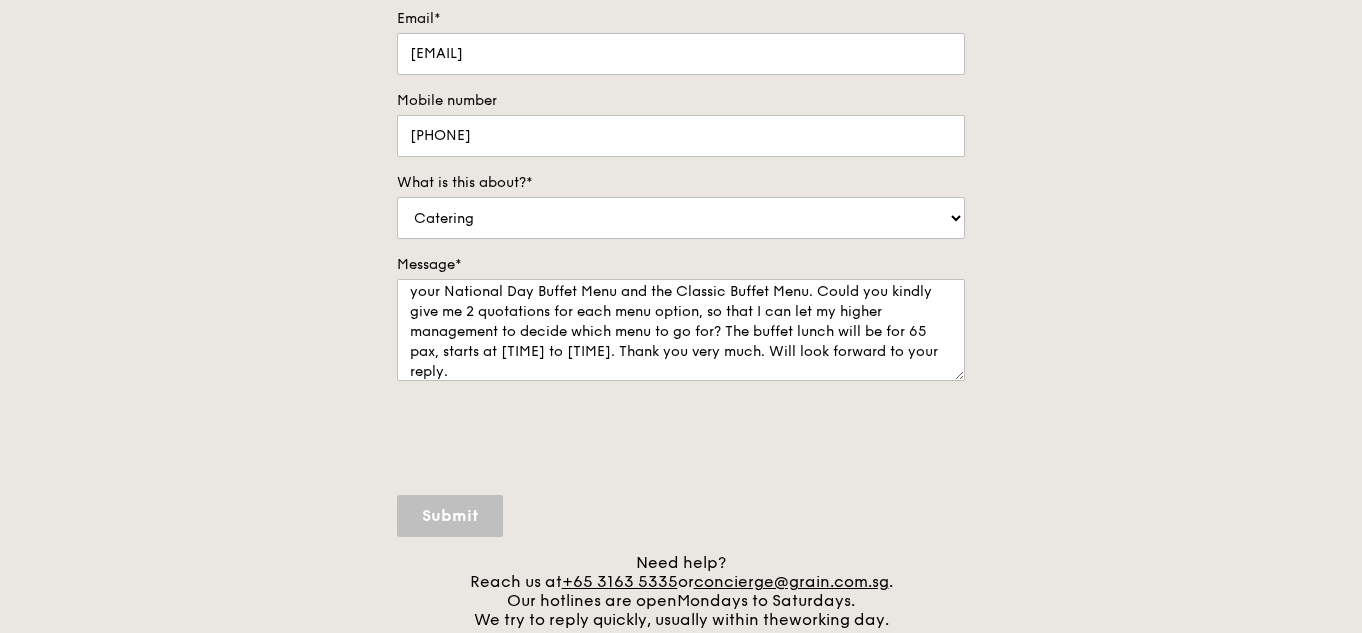 select on "Food" 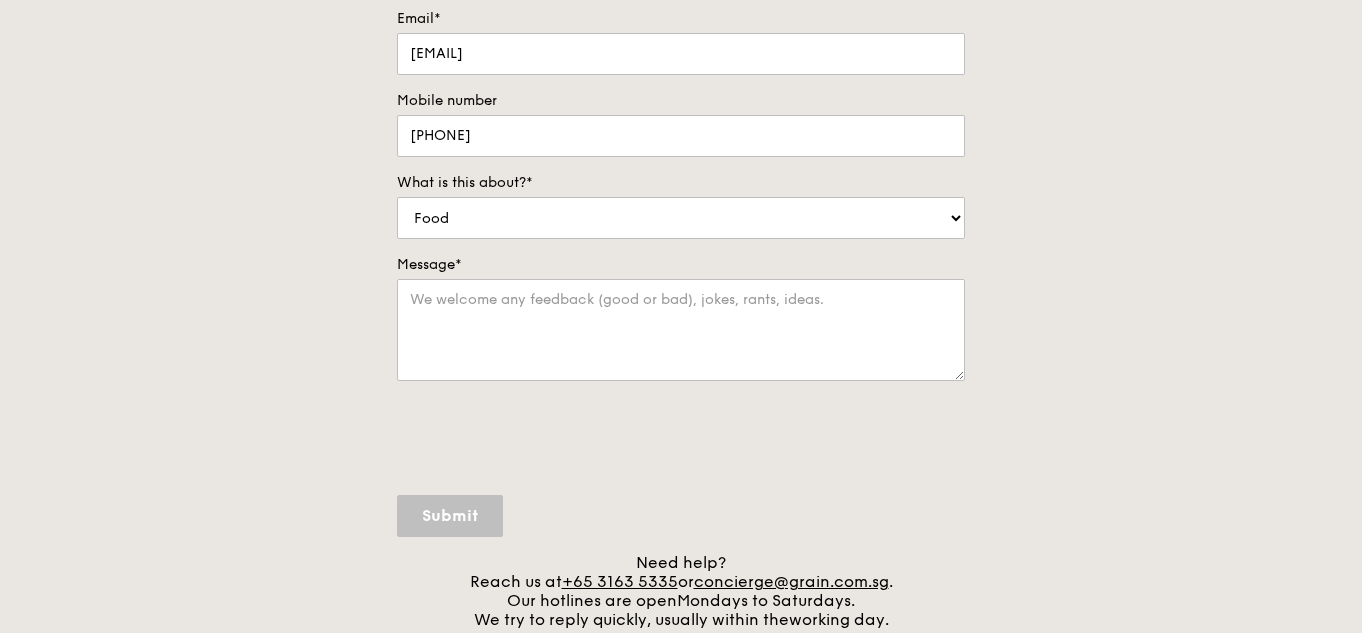 scroll, scrollTop: 0, scrollLeft: 0, axis: both 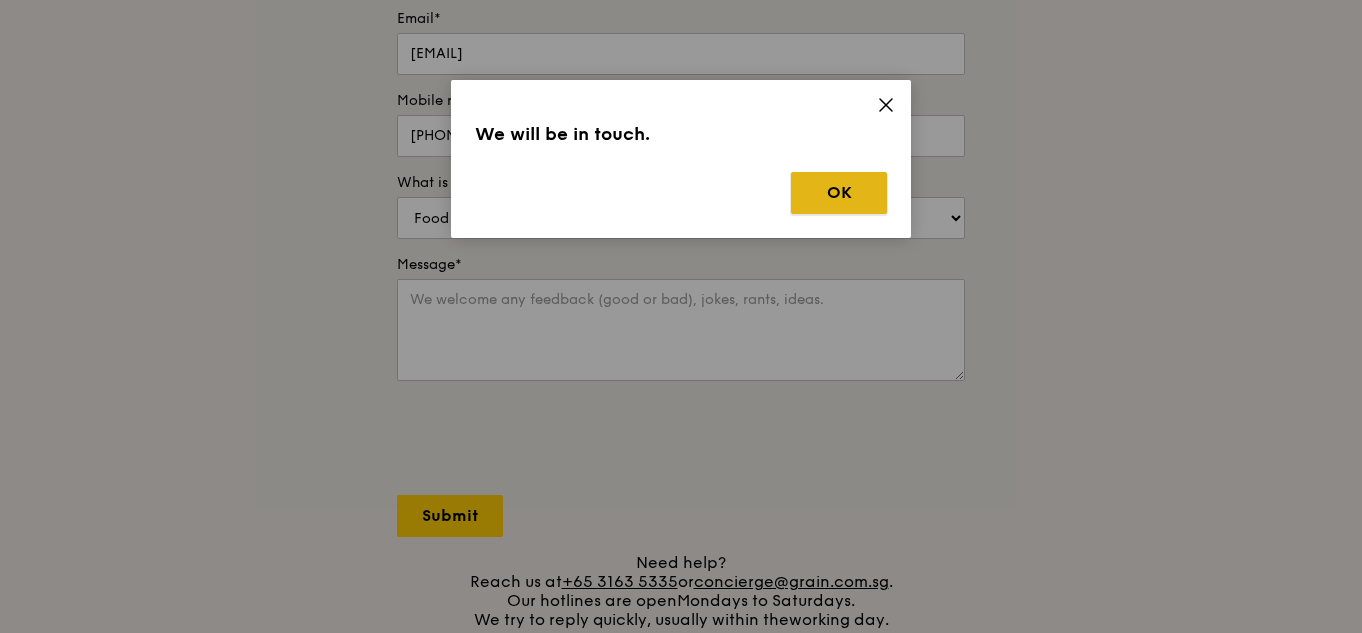 click on "OK" at bounding box center (839, 193) 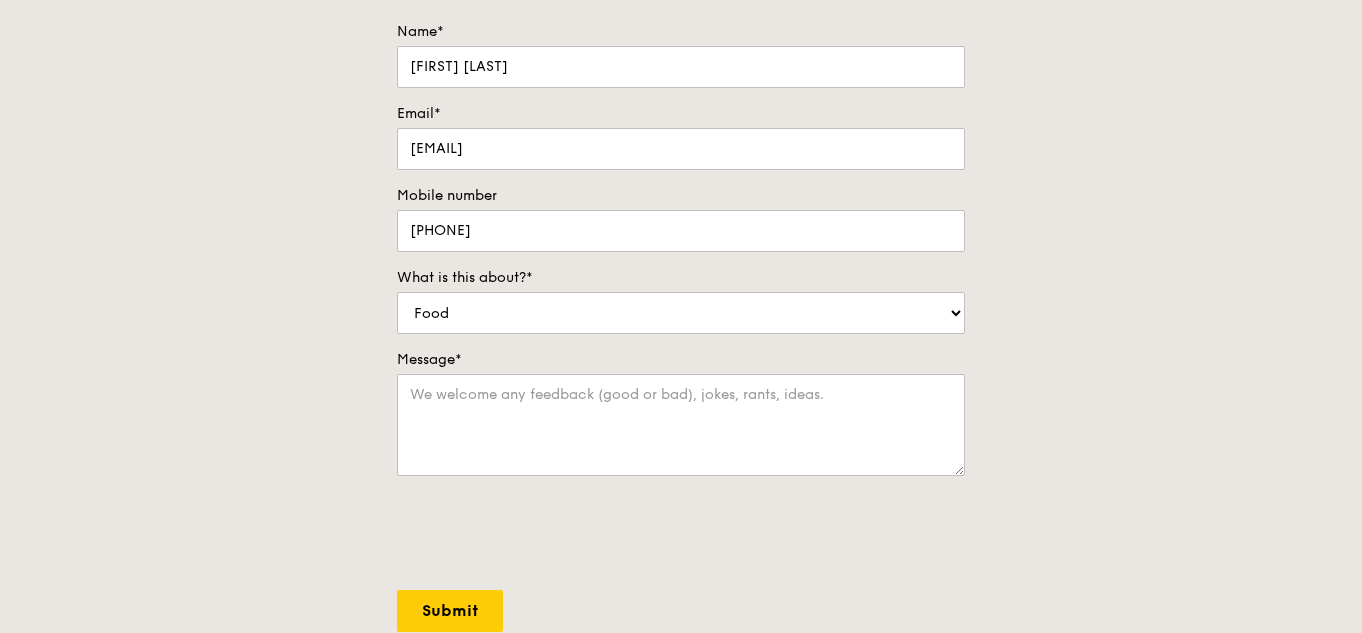 scroll, scrollTop: 200, scrollLeft: 0, axis: vertical 